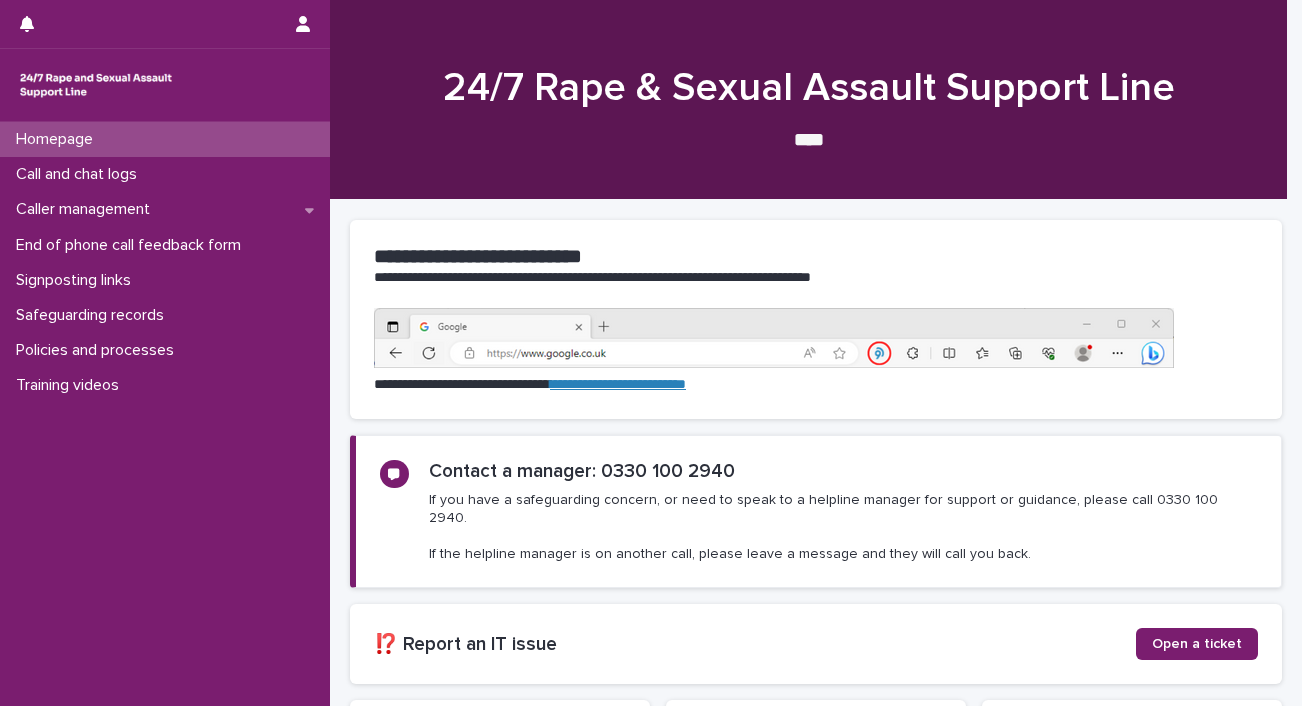 scroll, scrollTop: 0, scrollLeft: 0, axis: both 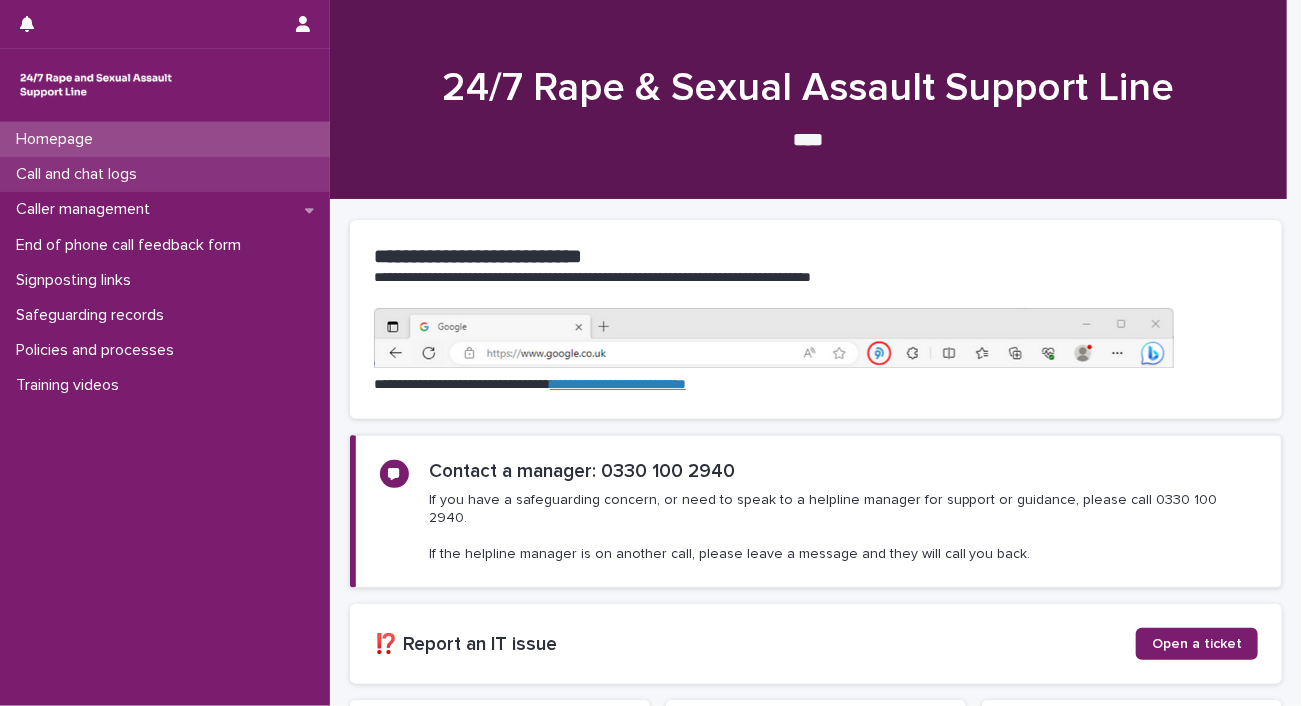 click on "Call and chat logs" at bounding box center (80, 174) 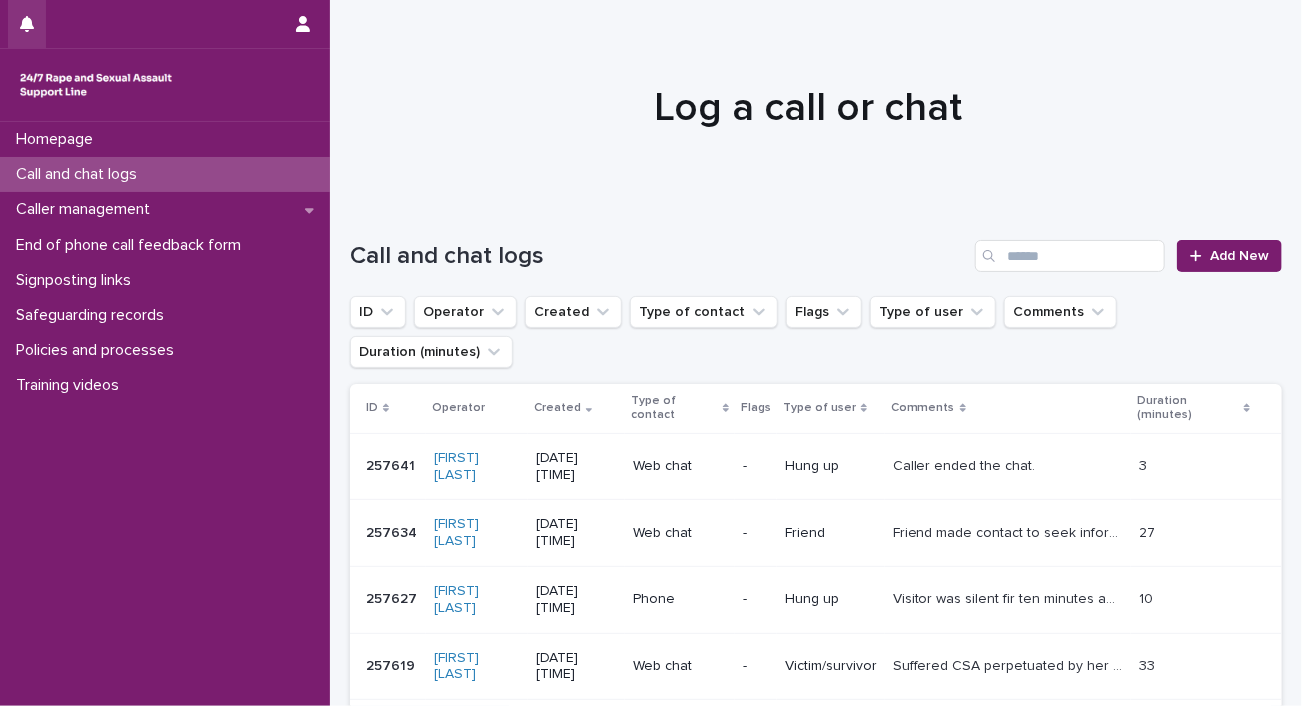 click at bounding box center [27, 24] 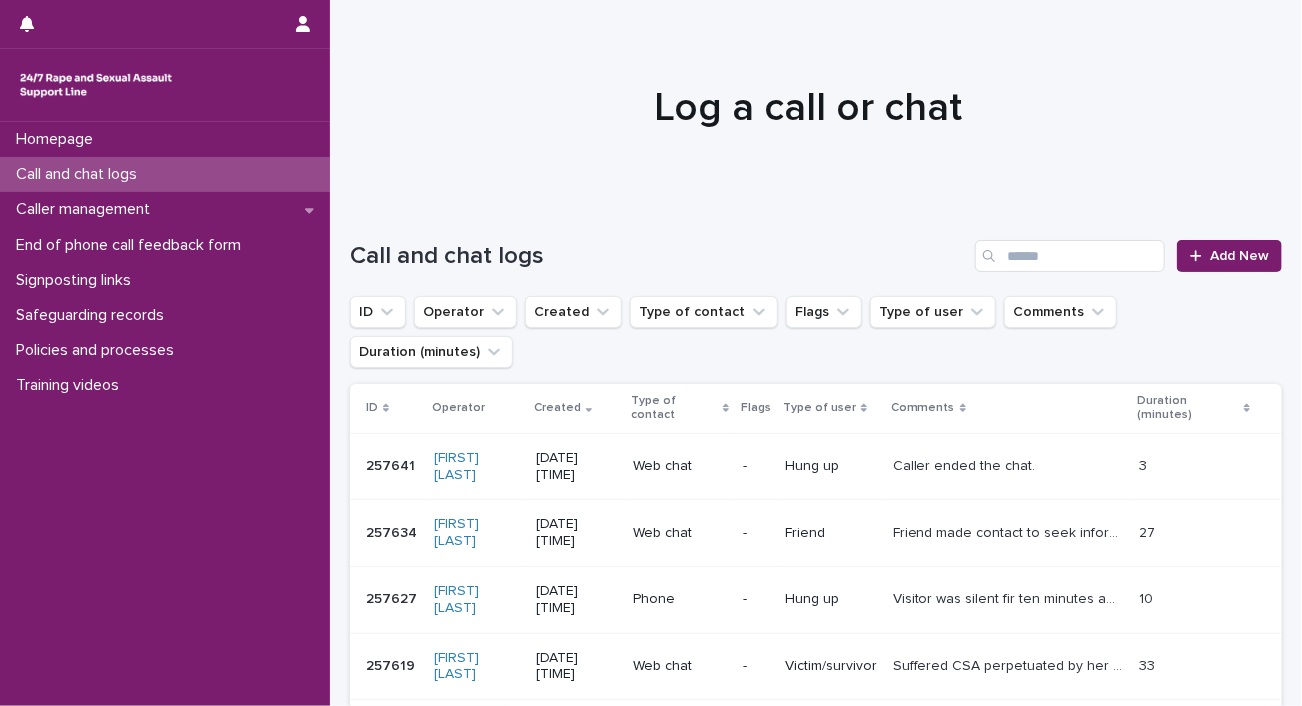 click at bounding box center [808, 99] 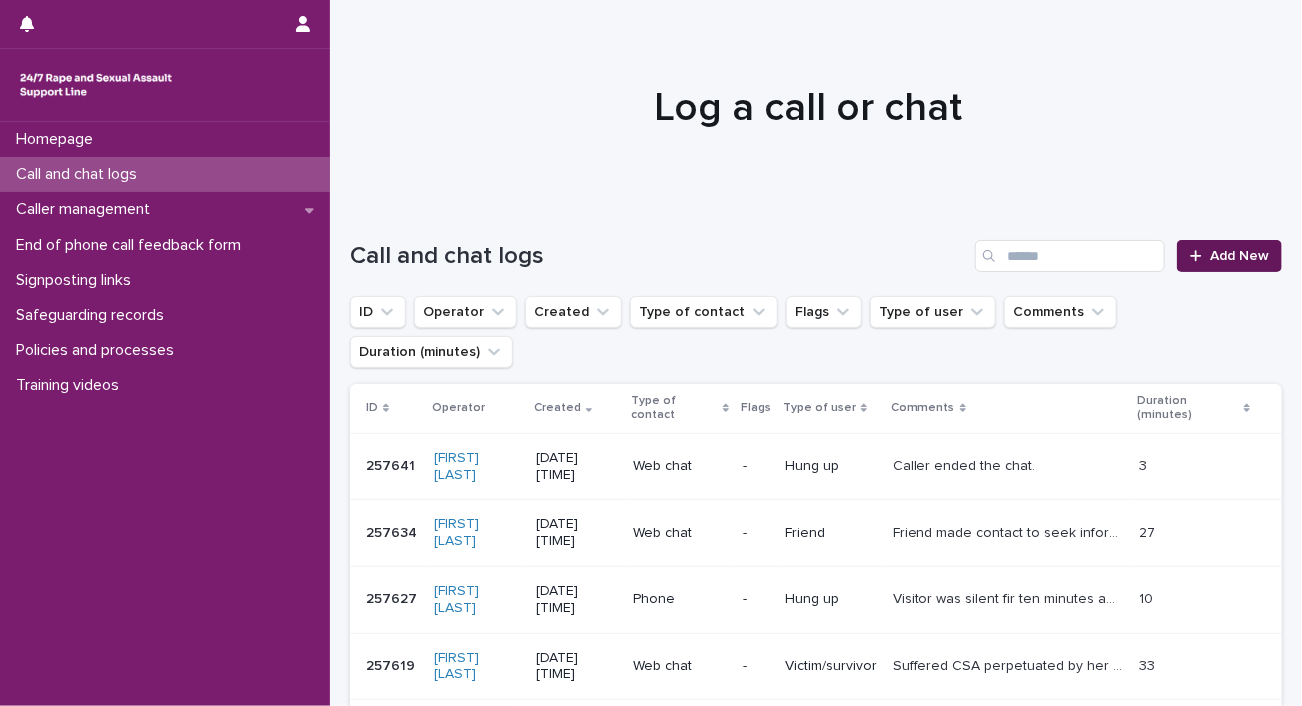 click on "Add New" at bounding box center [1239, 256] 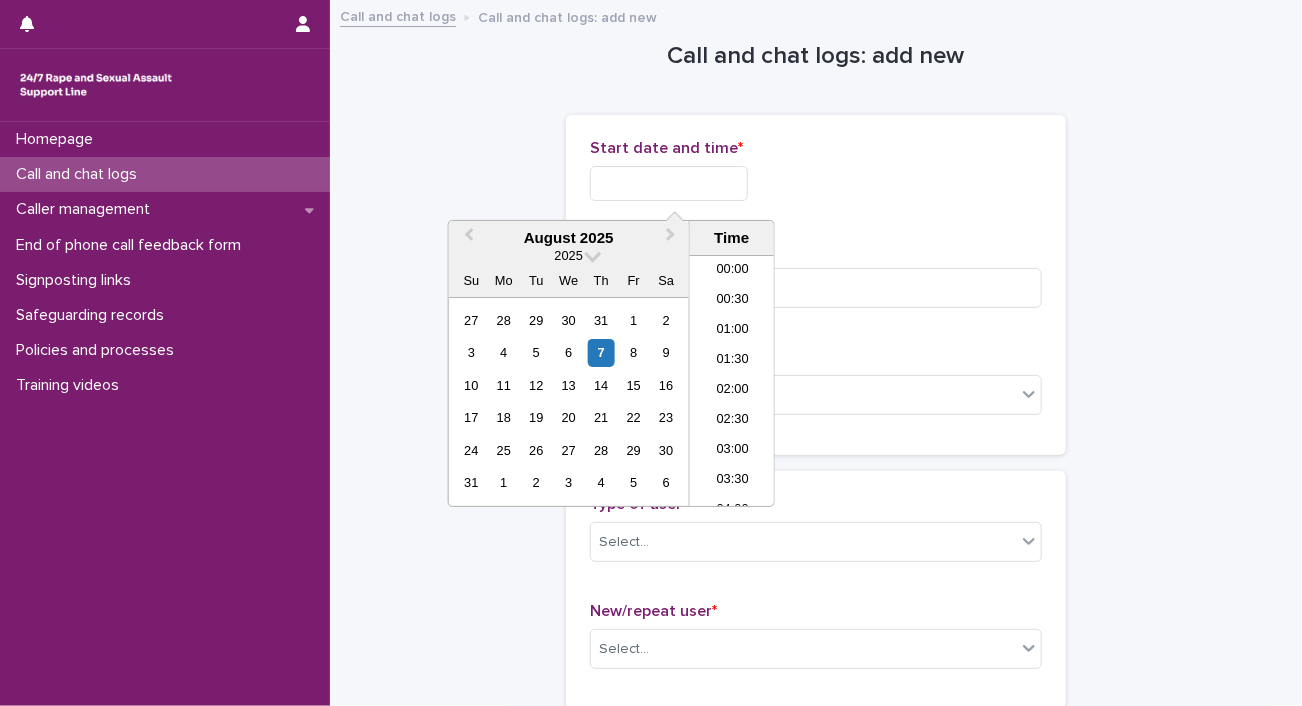 click at bounding box center (669, 183) 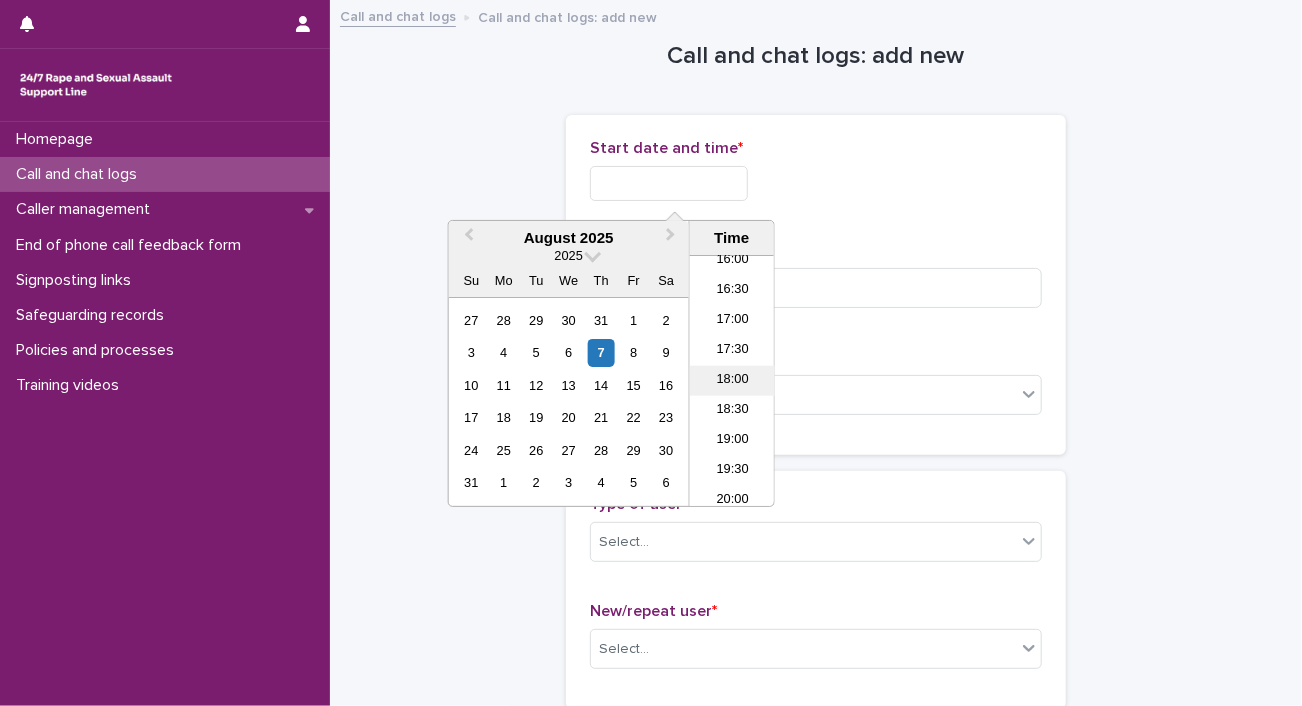 click on "18:00" at bounding box center (732, 381) 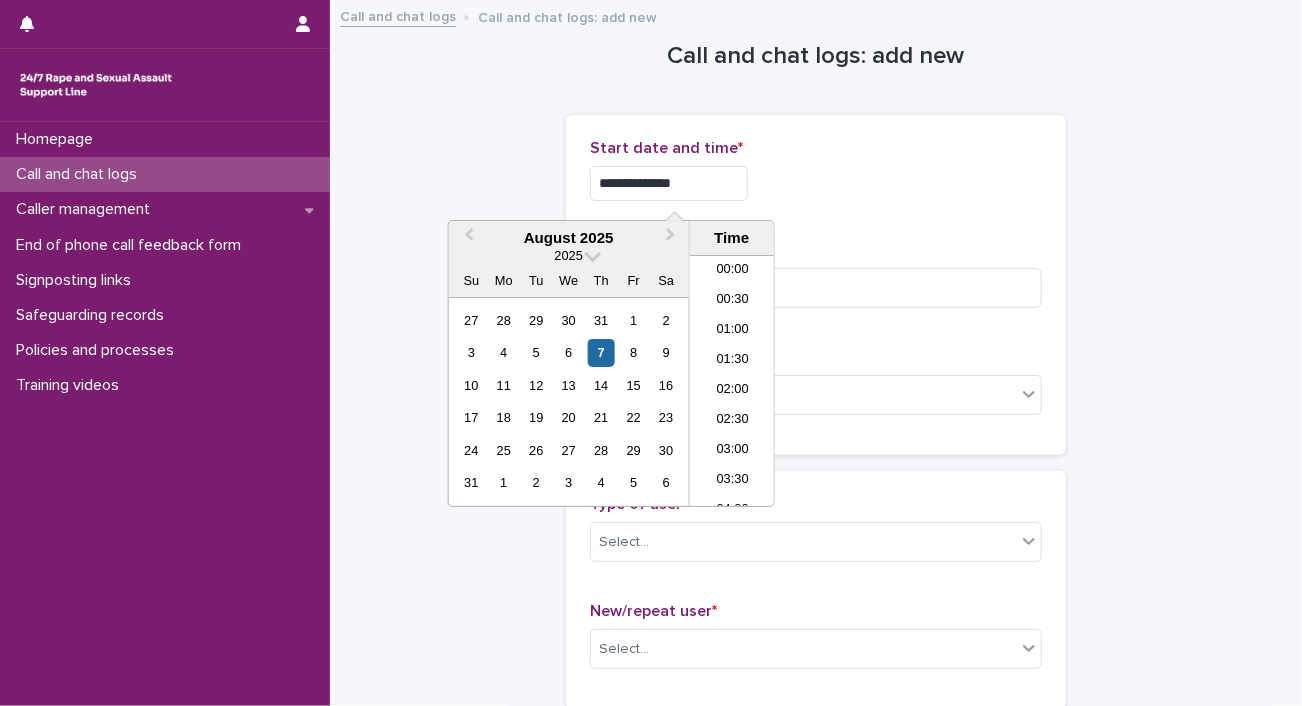 click on "**********" at bounding box center [669, 183] 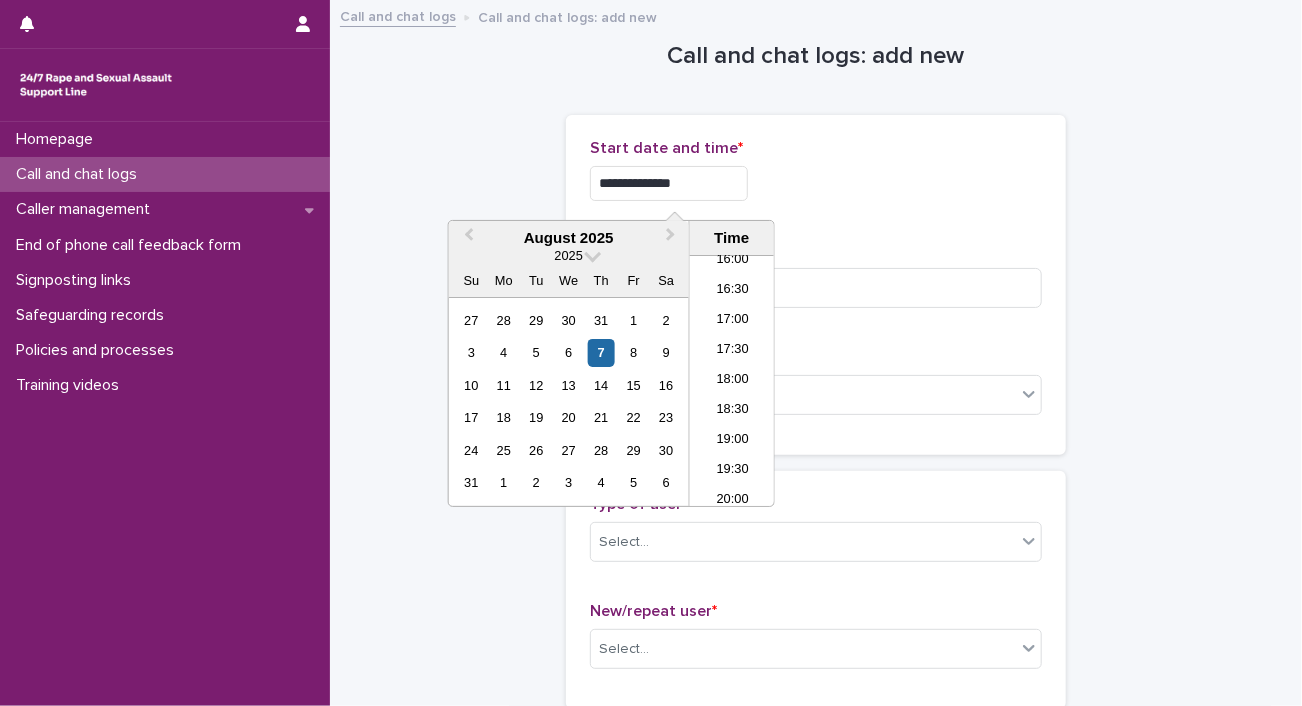 type on "**********" 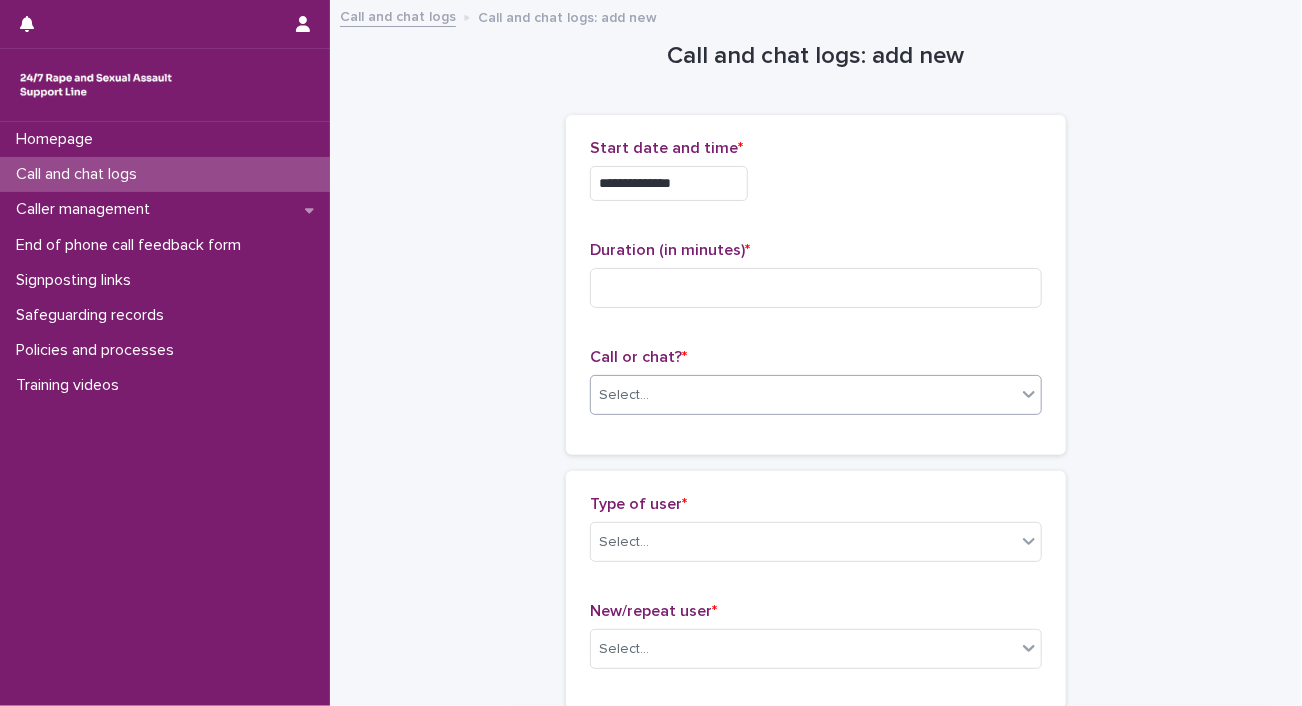 click 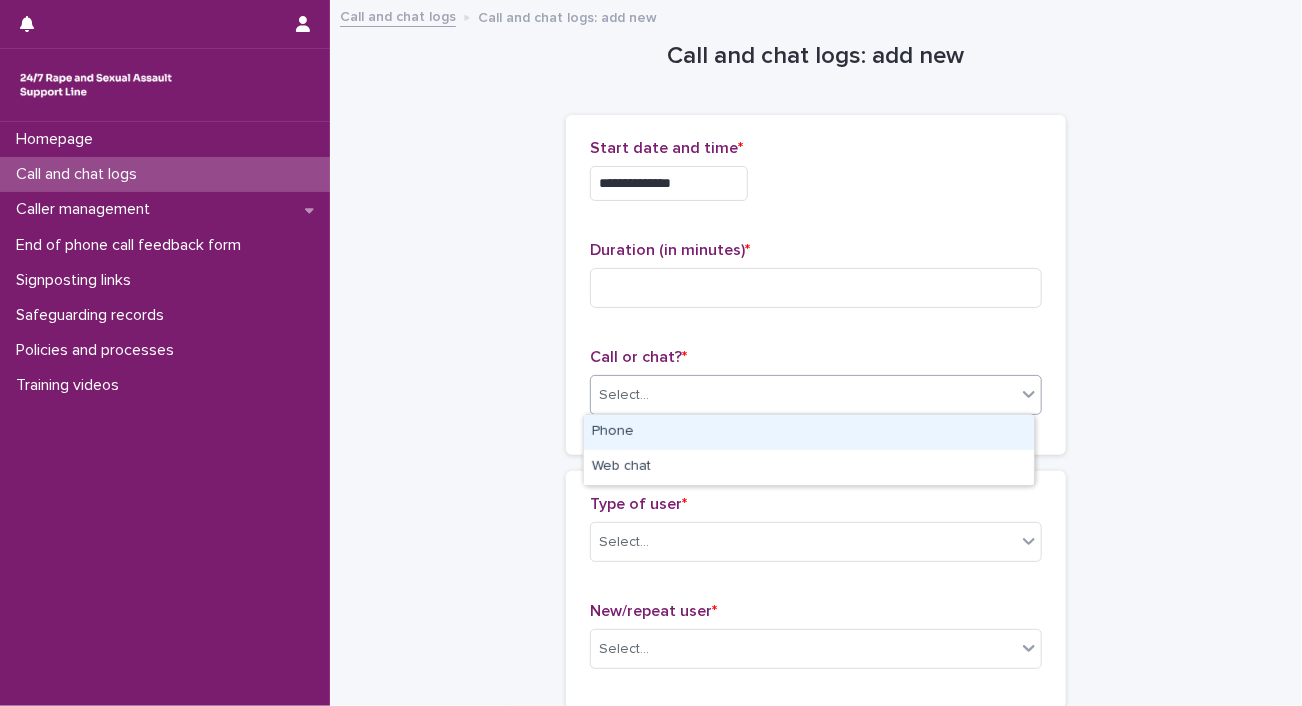 click on "Phone" at bounding box center (809, 432) 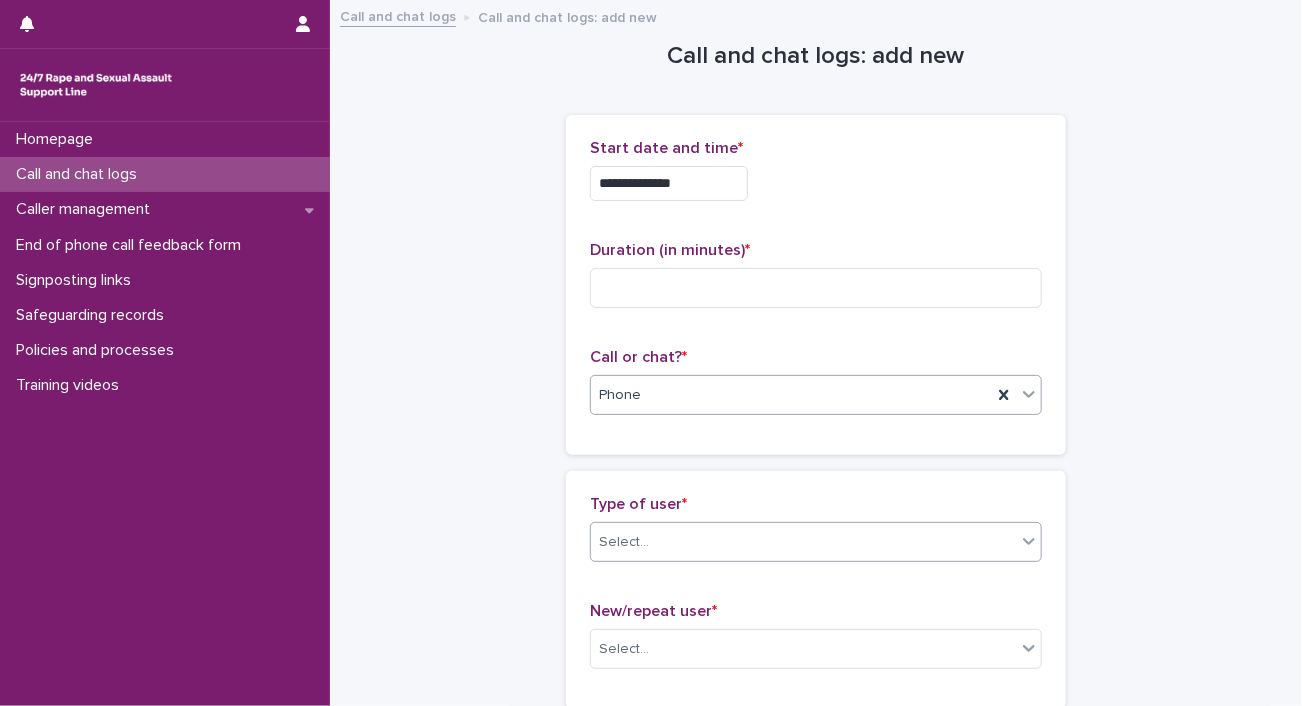 click 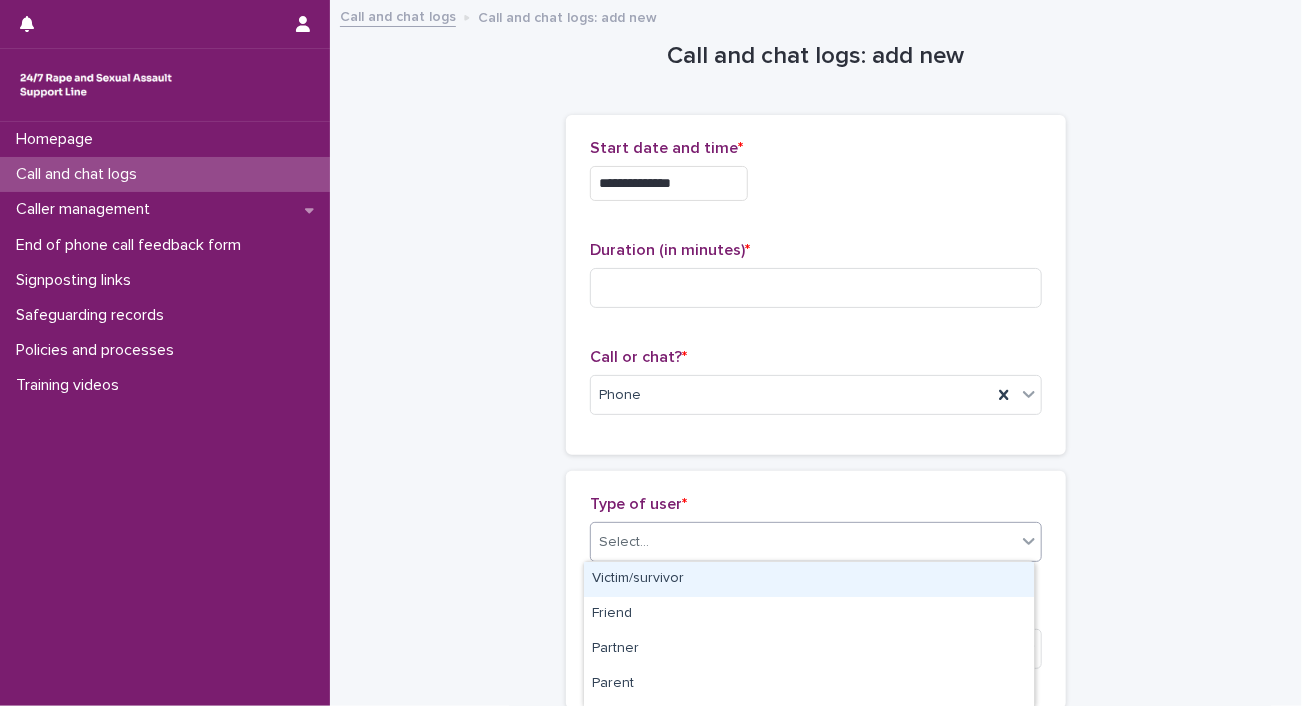 drag, startPoint x: 647, startPoint y: 597, endPoint x: 647, endPoint y: 581, distance: 16 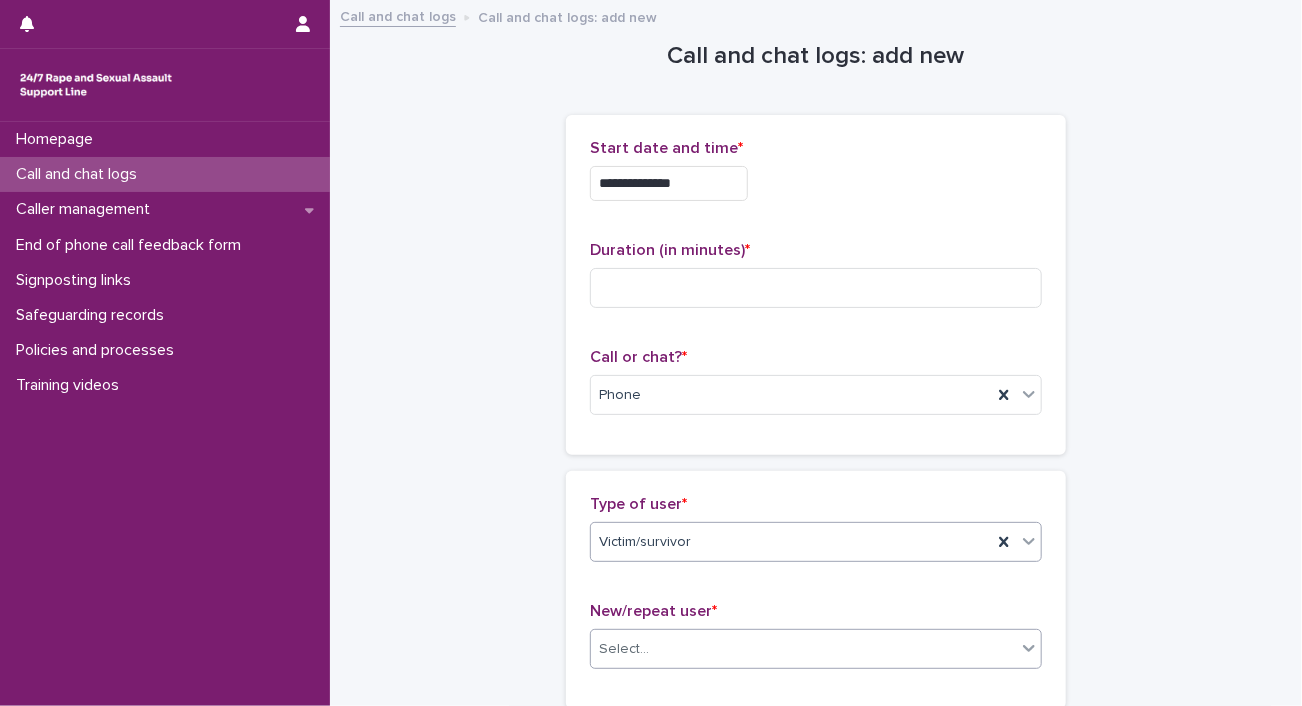 click 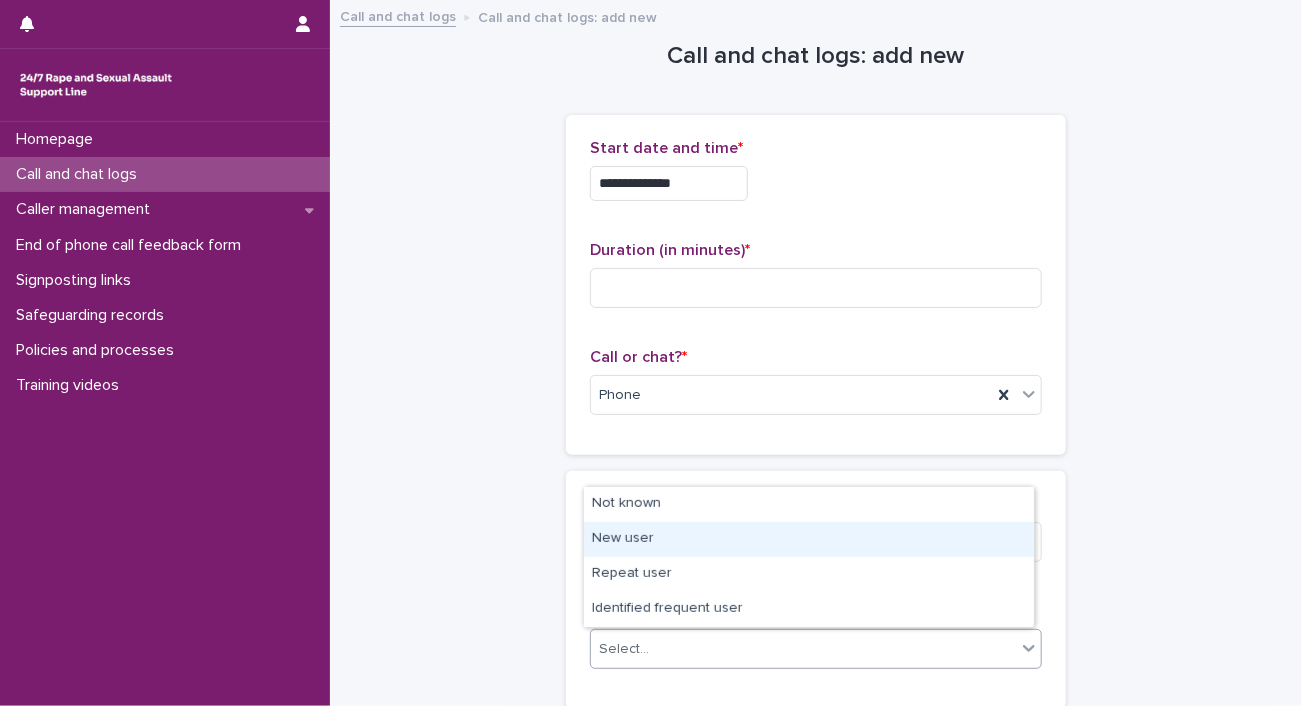 click on "New user" at bounding box center (809, 539) 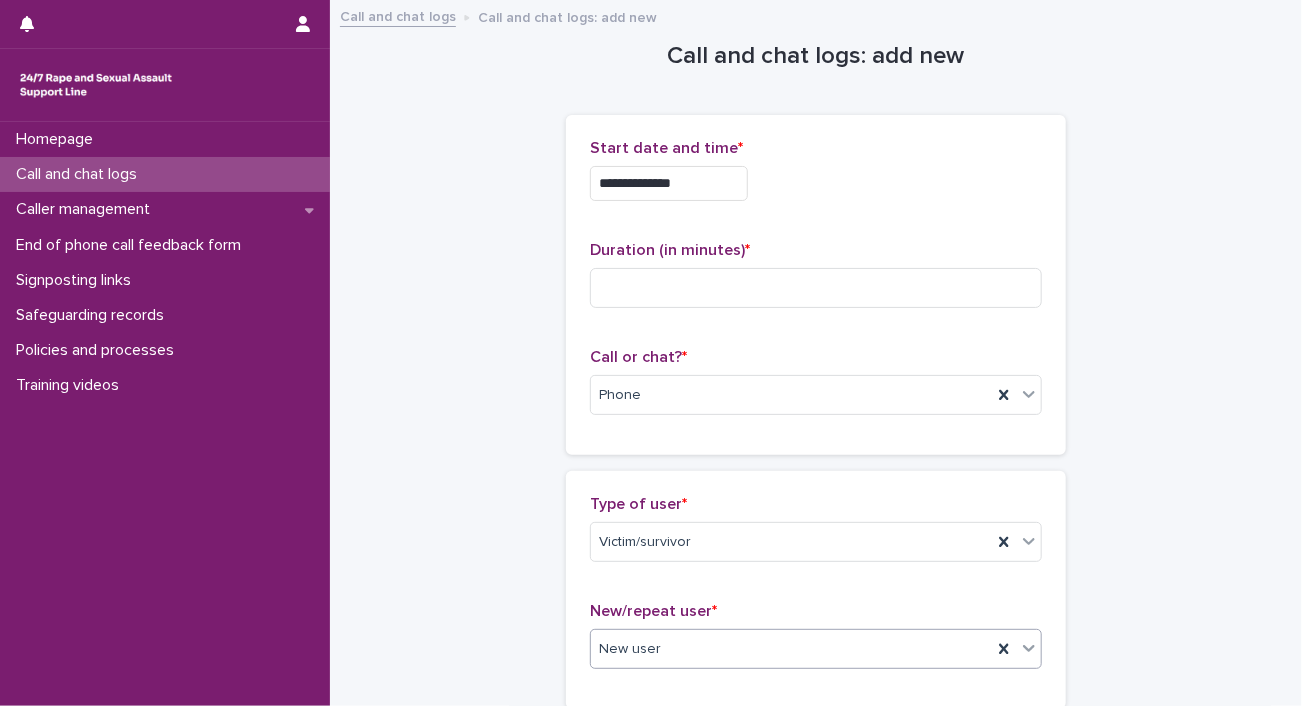 scroll, scrollTop: 617, scrollLeft: 0, axis: vertical 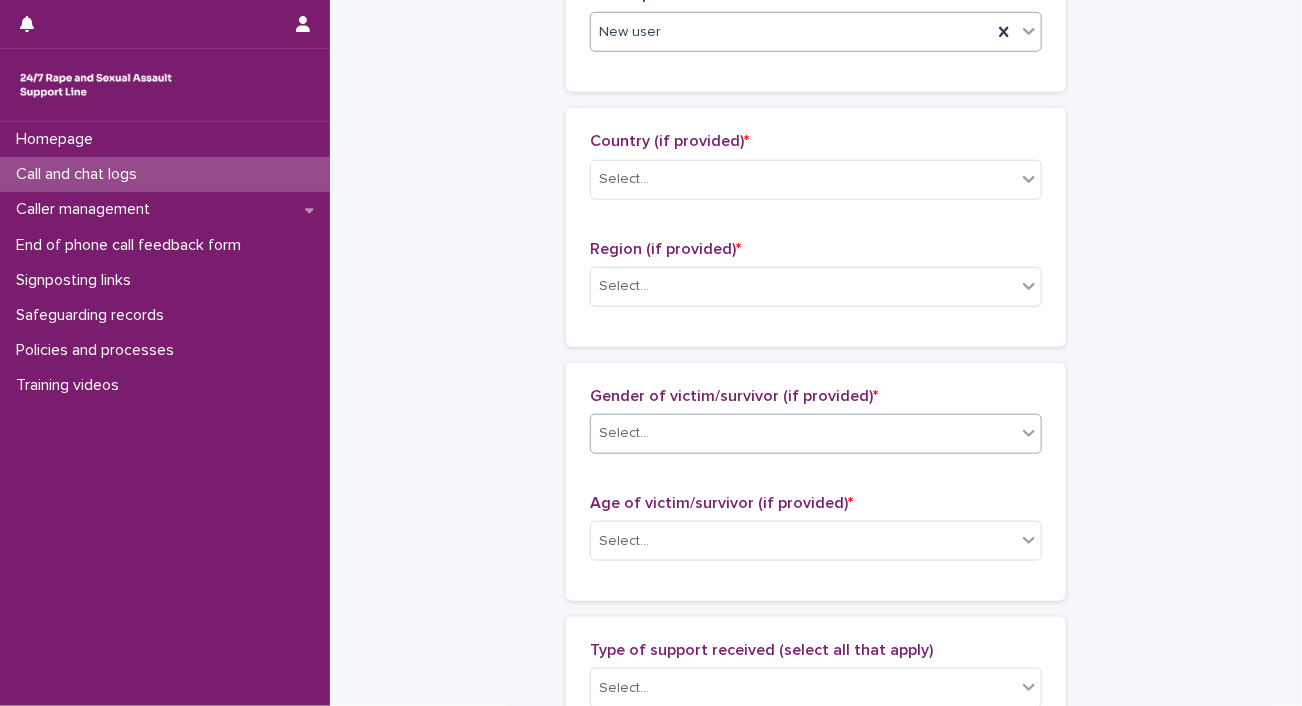 click 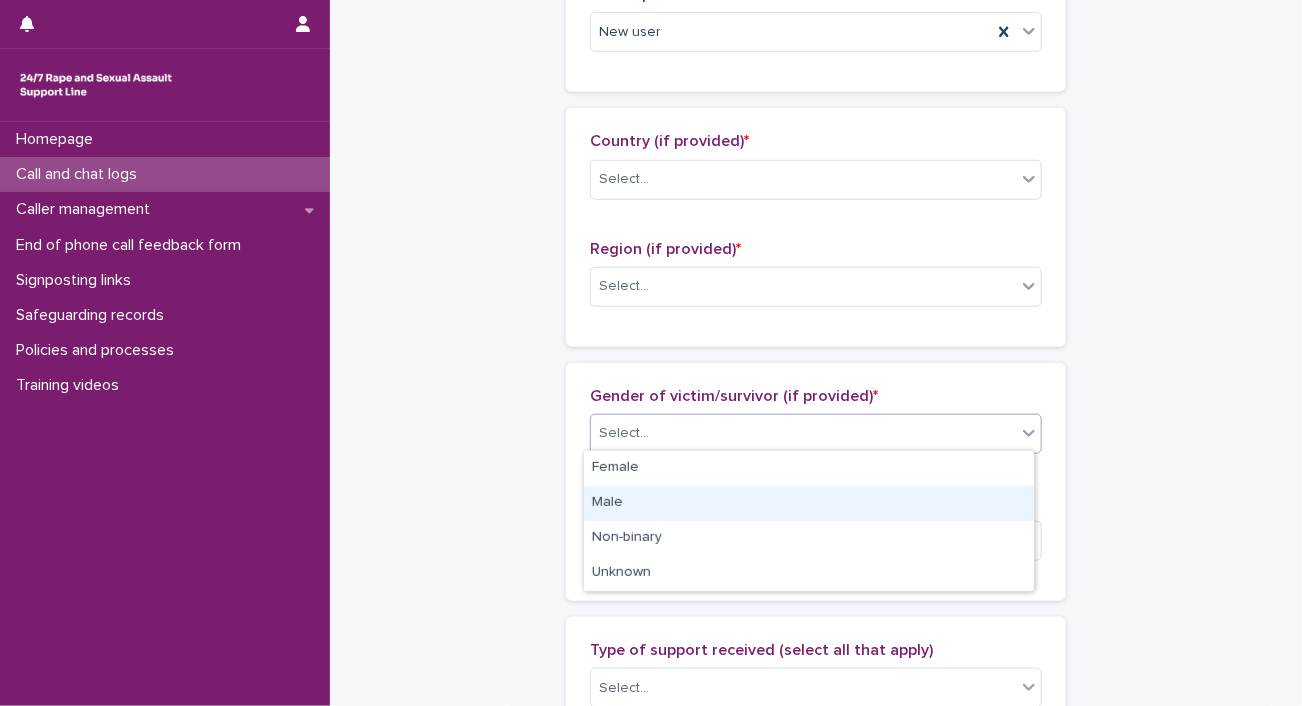 click on "Male" at bounding box center [809, 503] 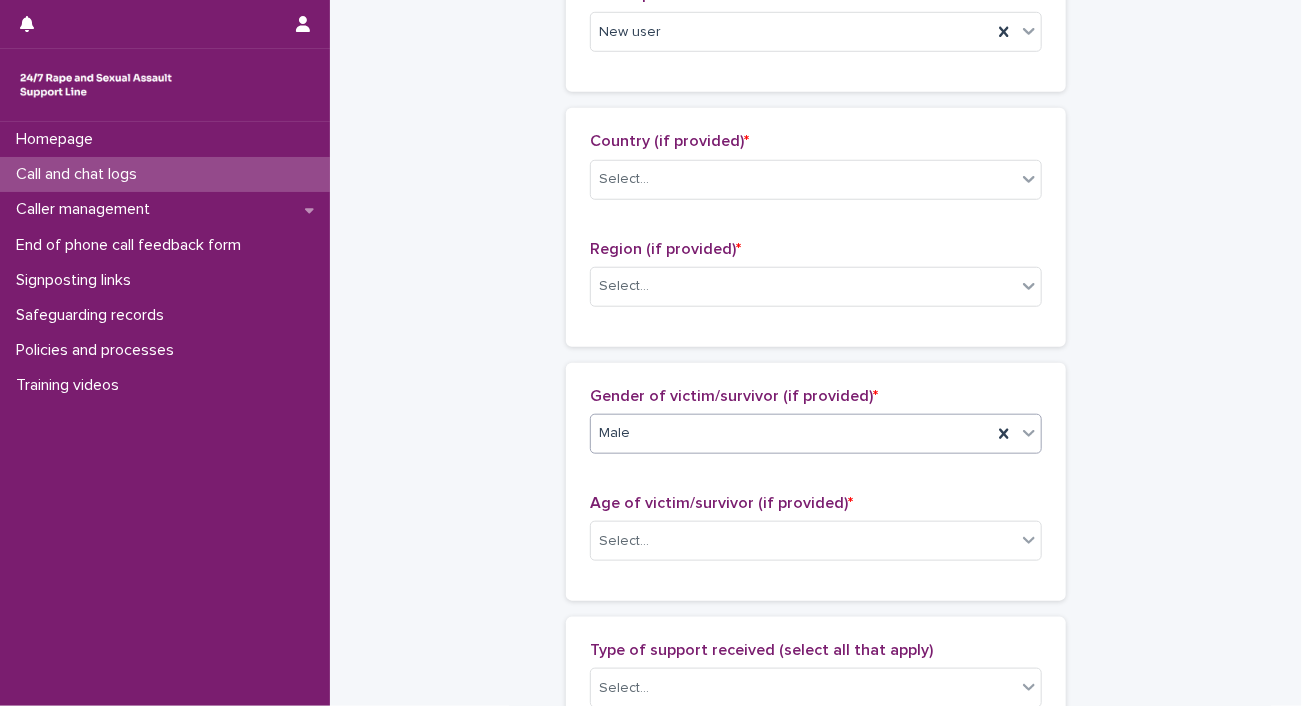 scroll, scrollTop: 1235, scrollLeft: 0, axis: vertical 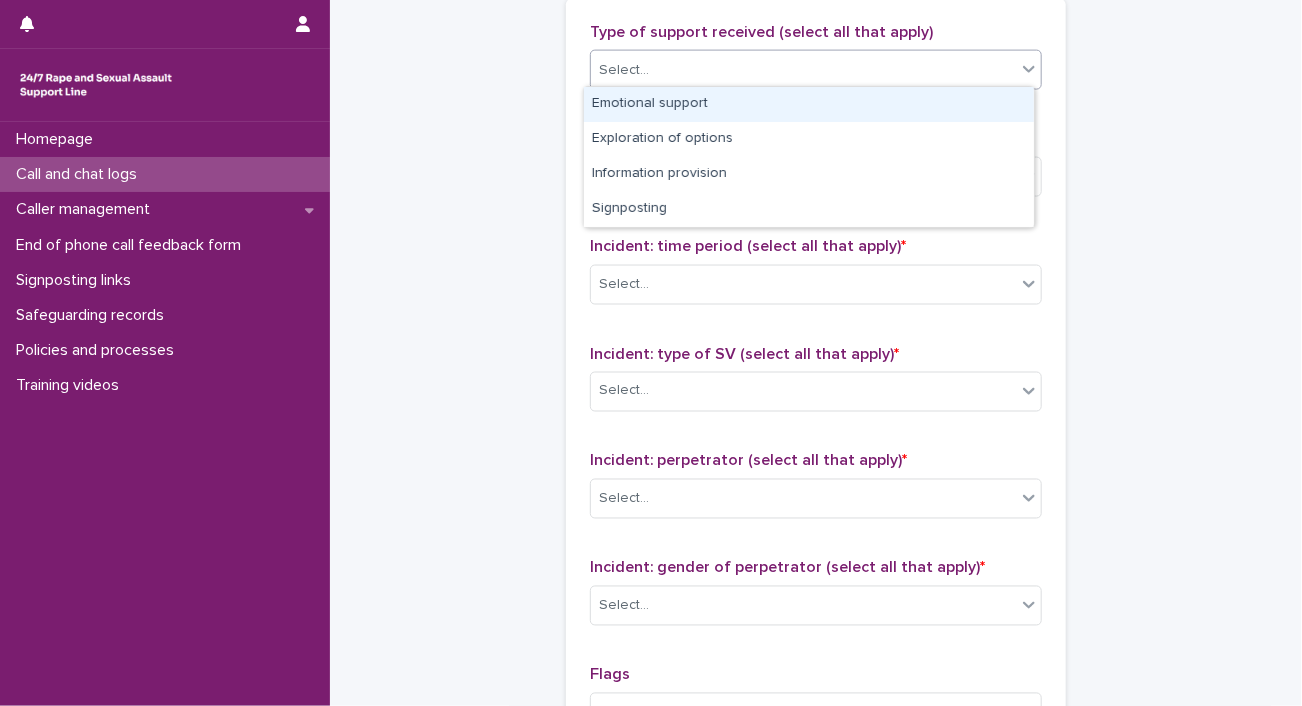 click 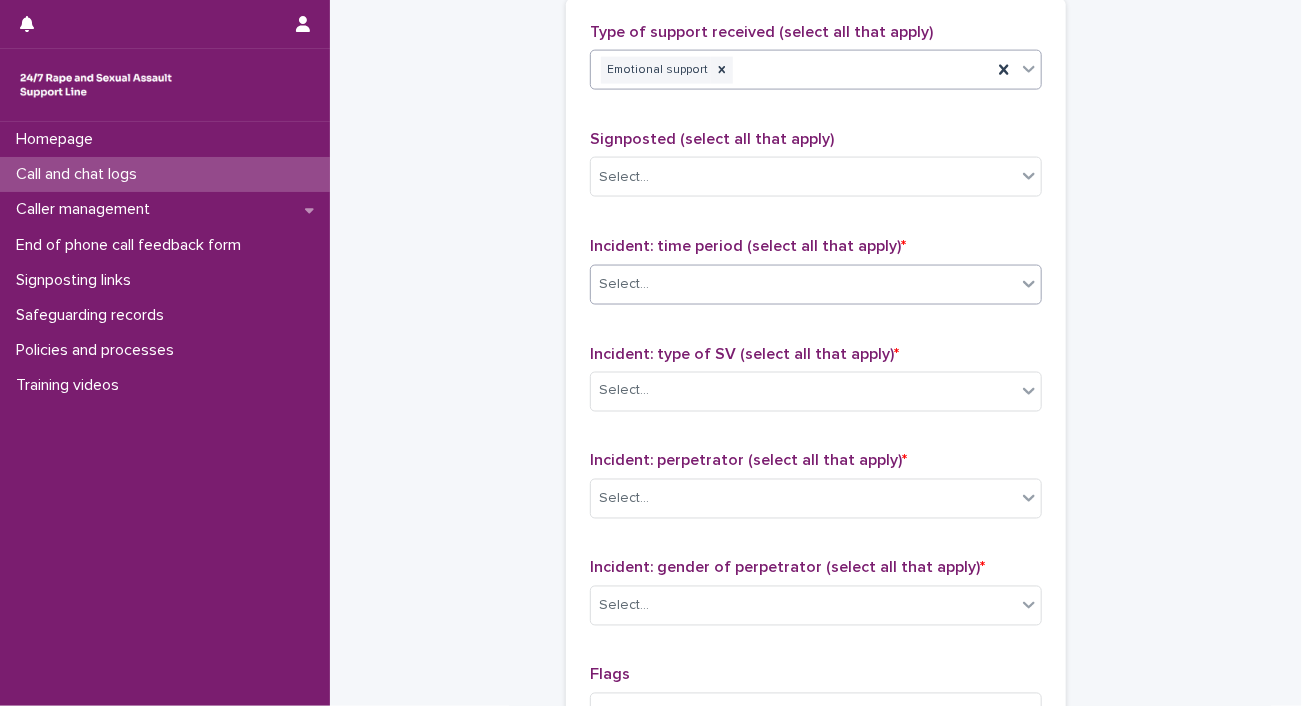 click 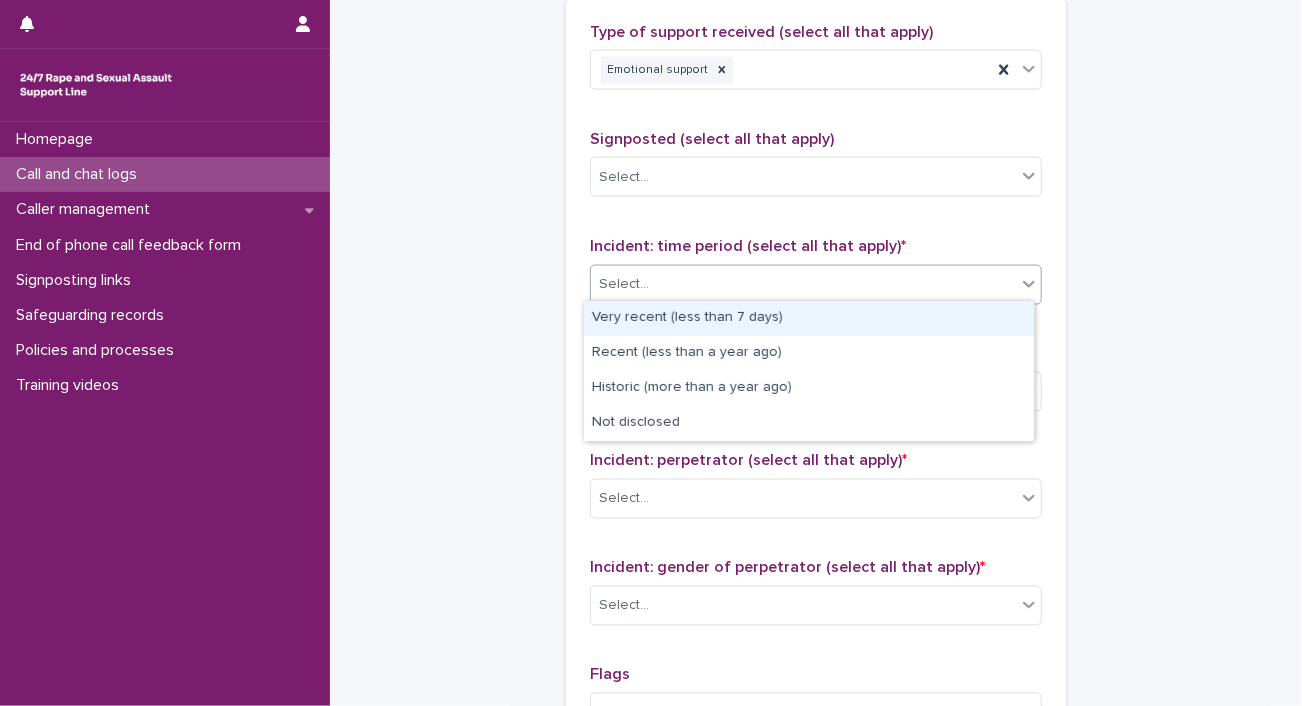 click on "Very recent (less than 7 days)" at bounding box center [809, 318] 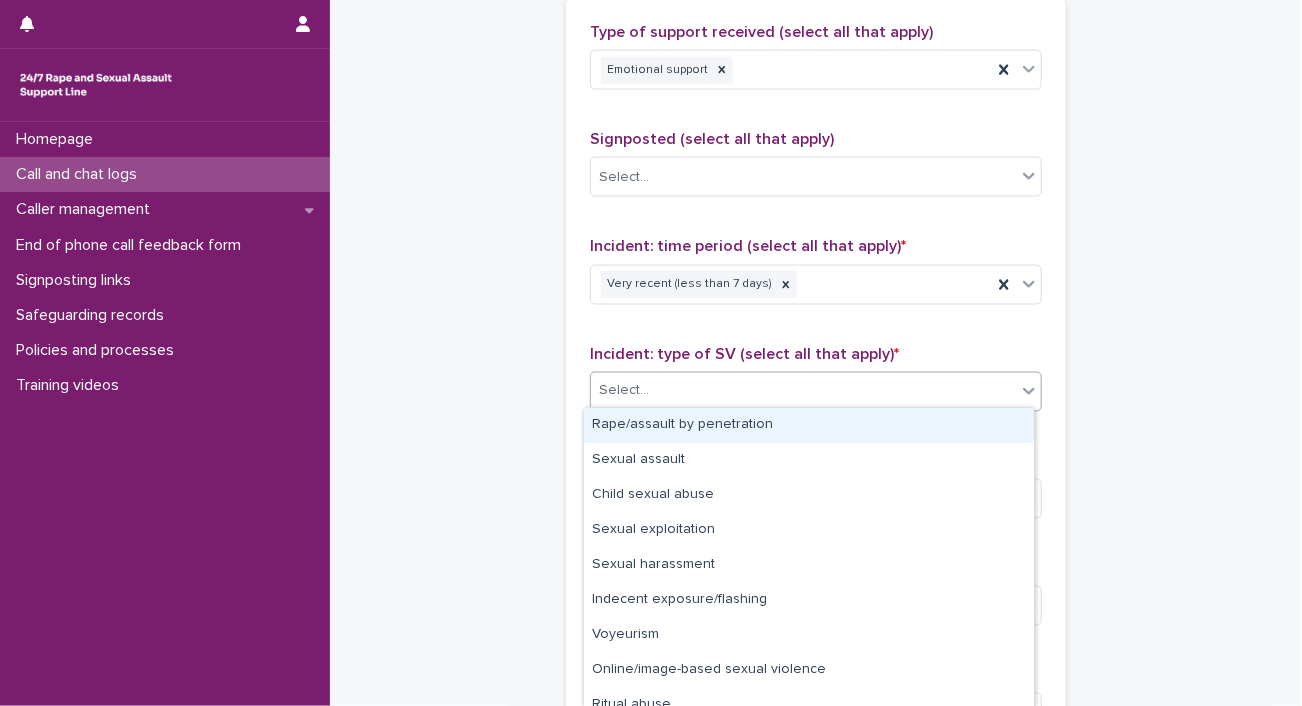 click 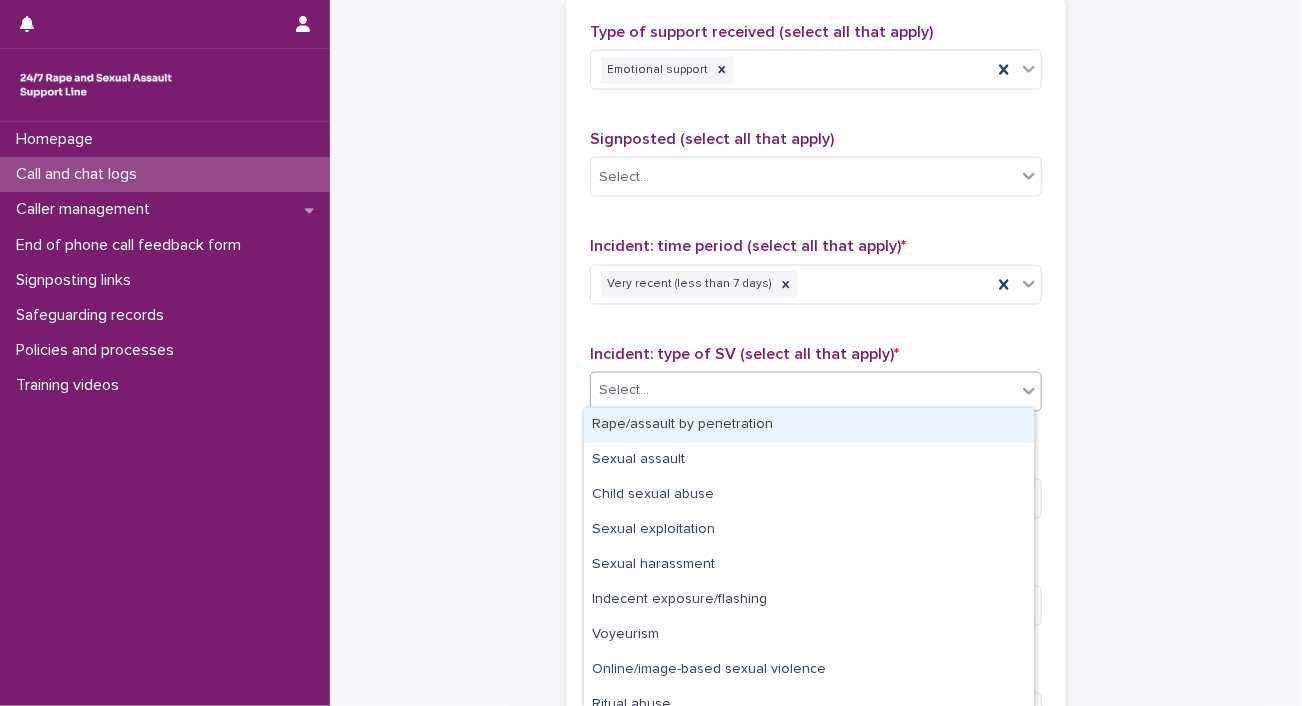 click on "Rape/assault by penetration" at bounding box center (809, 425) 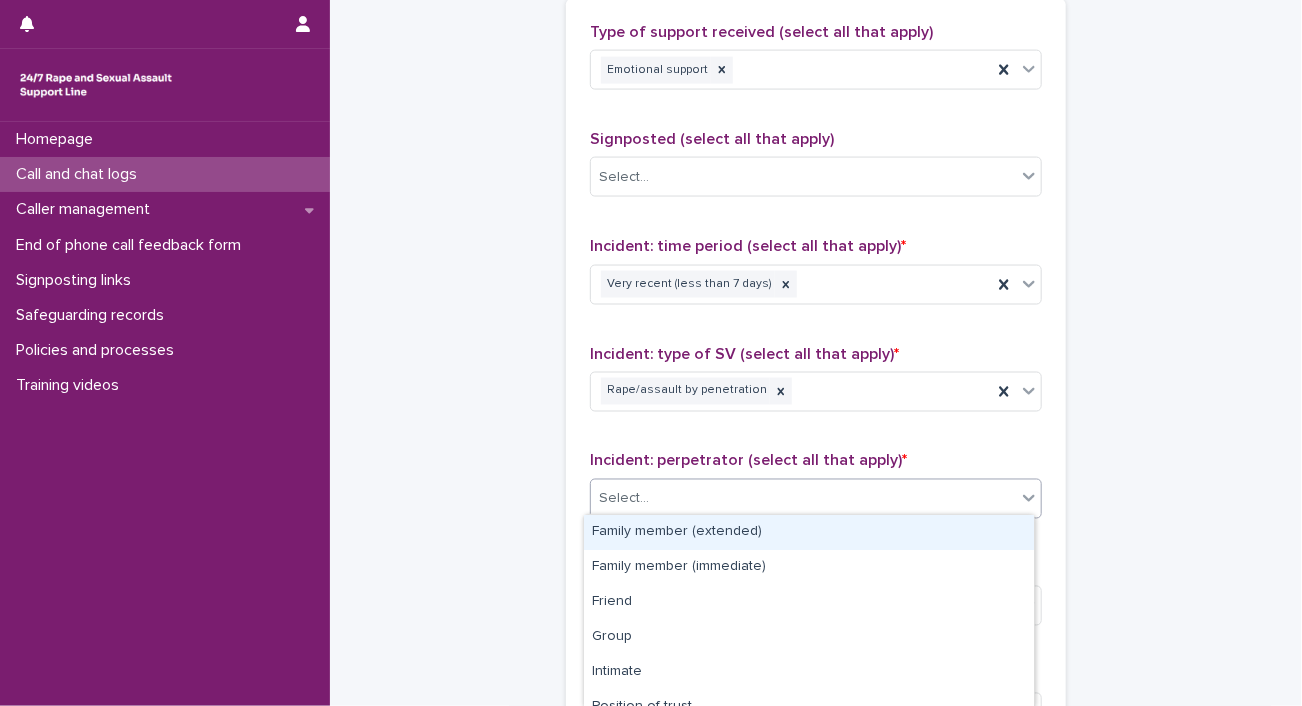 click 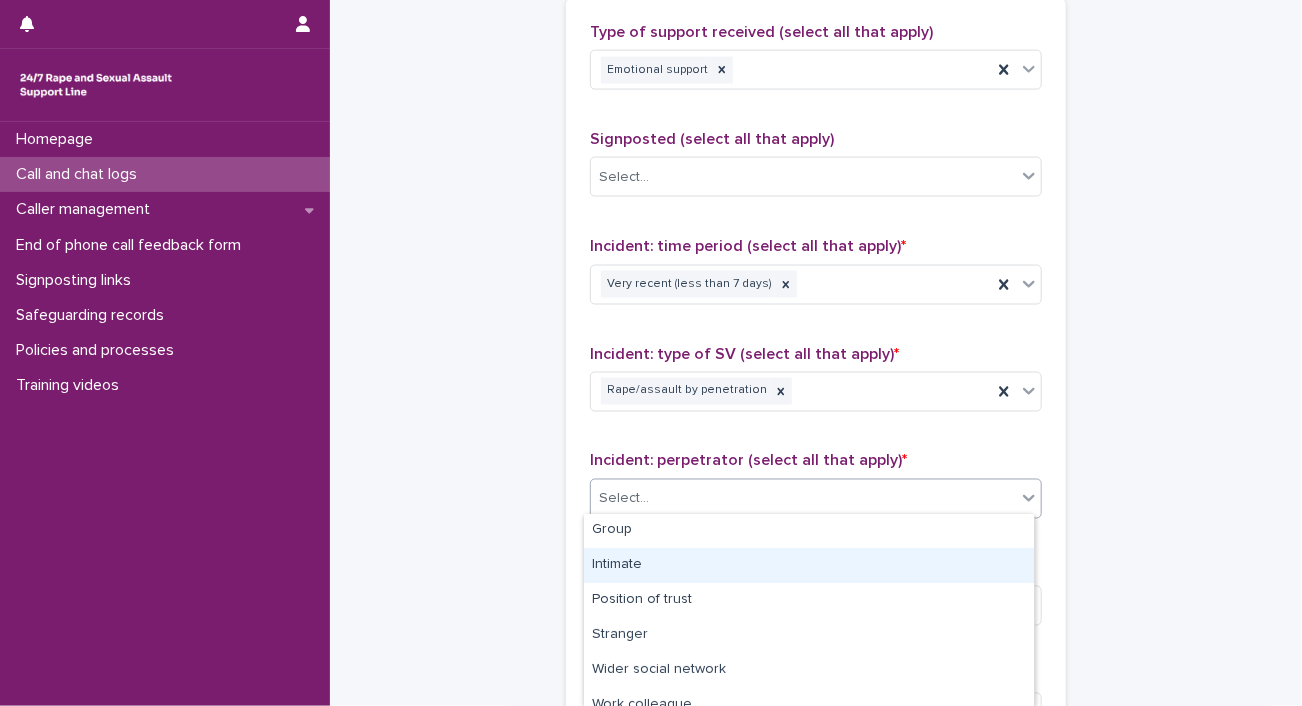 scroll, scrollTop: 168, scrollLeft: 0, axis: vertical 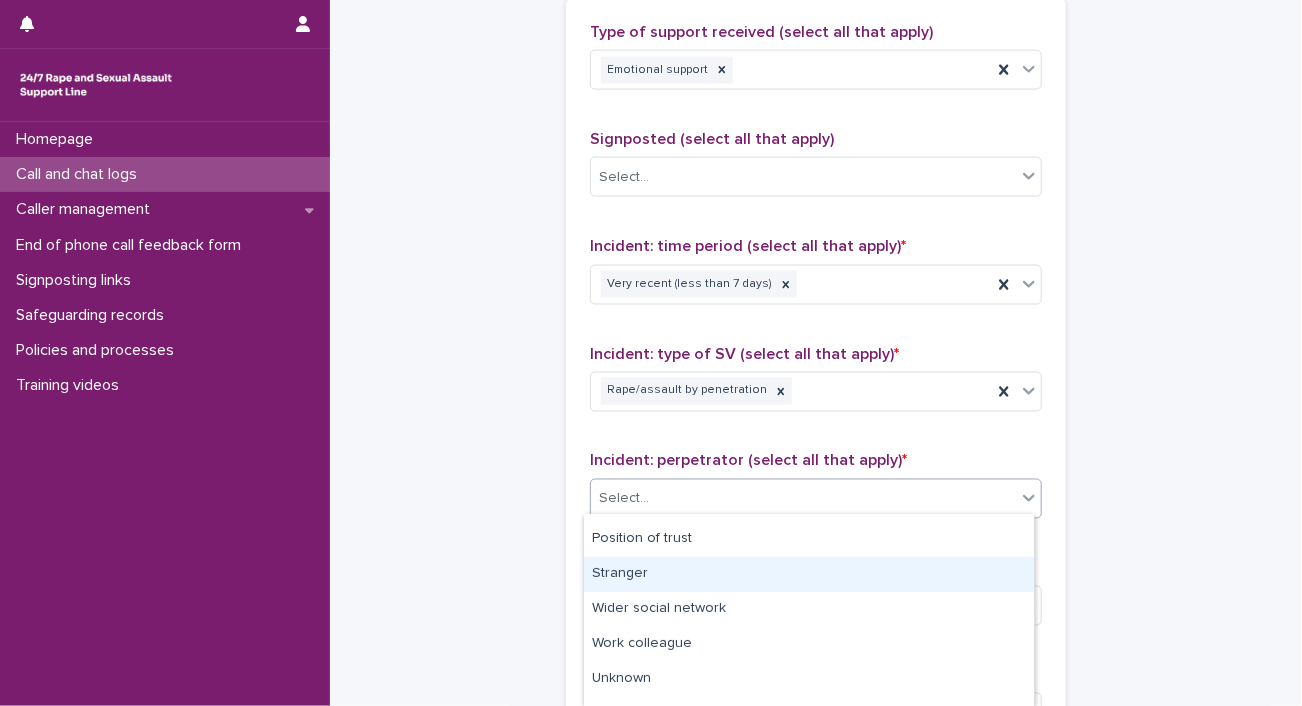 click on "Stranger" at bounding box center [809, 574] 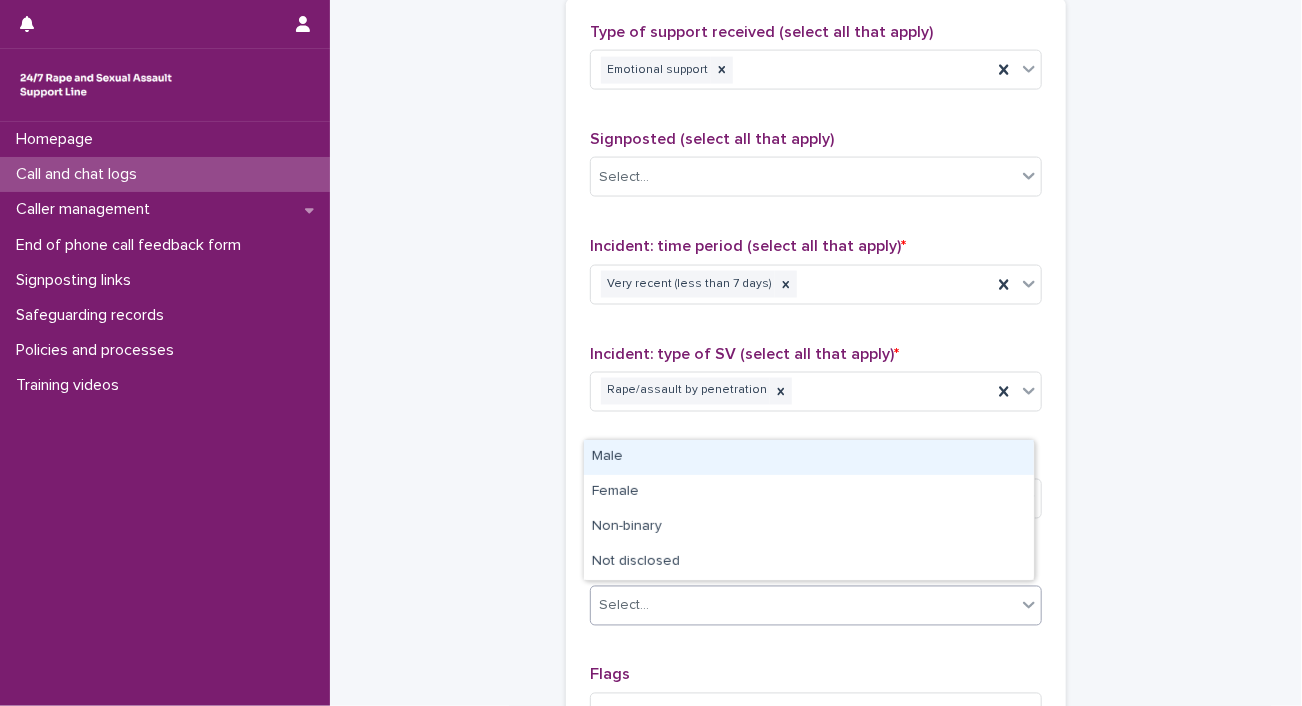 click 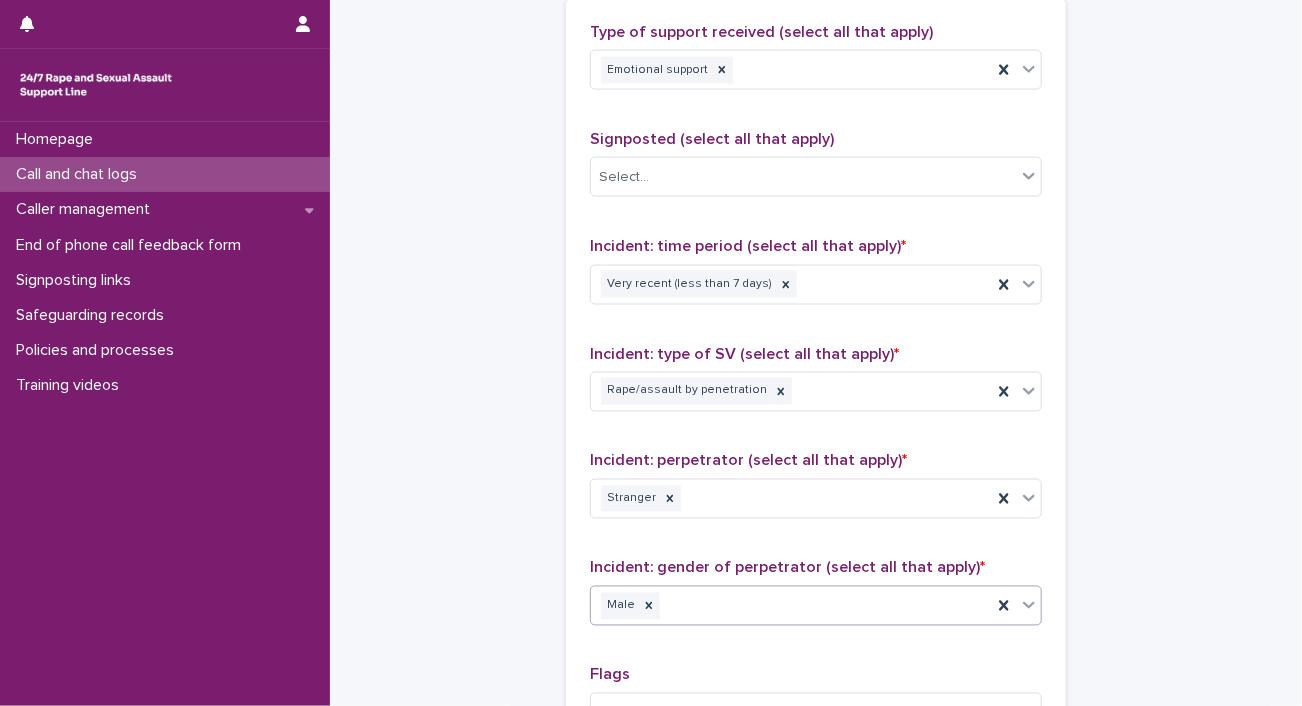 scroll, scrollTop: 1610, scrollLeft: 0, axis: vertical 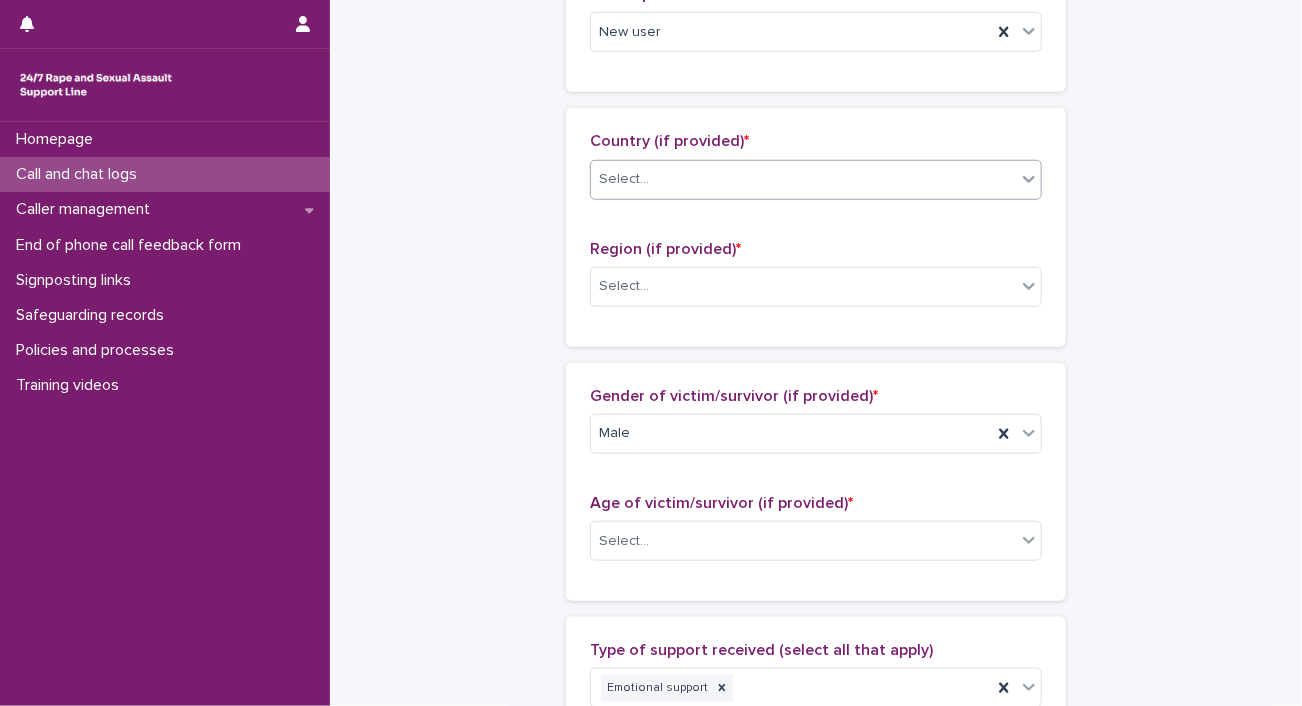 click 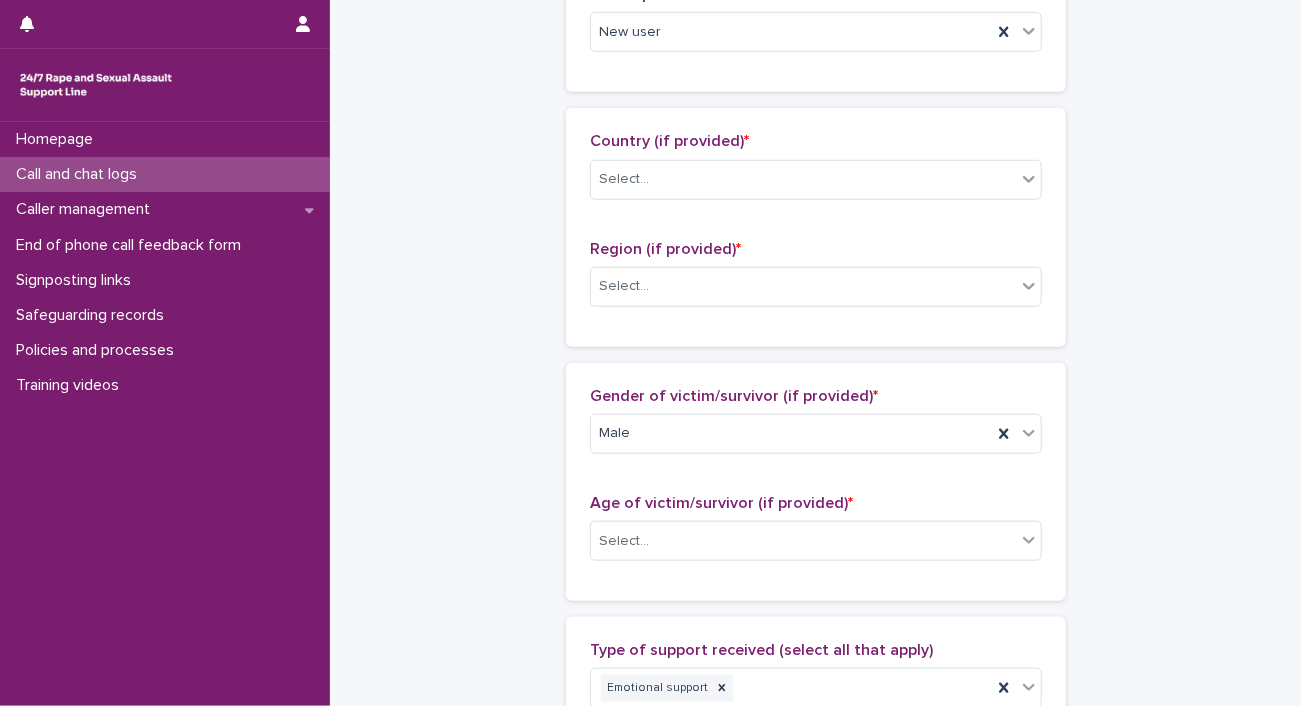 click on "**********" at bounding box center (816, 467) 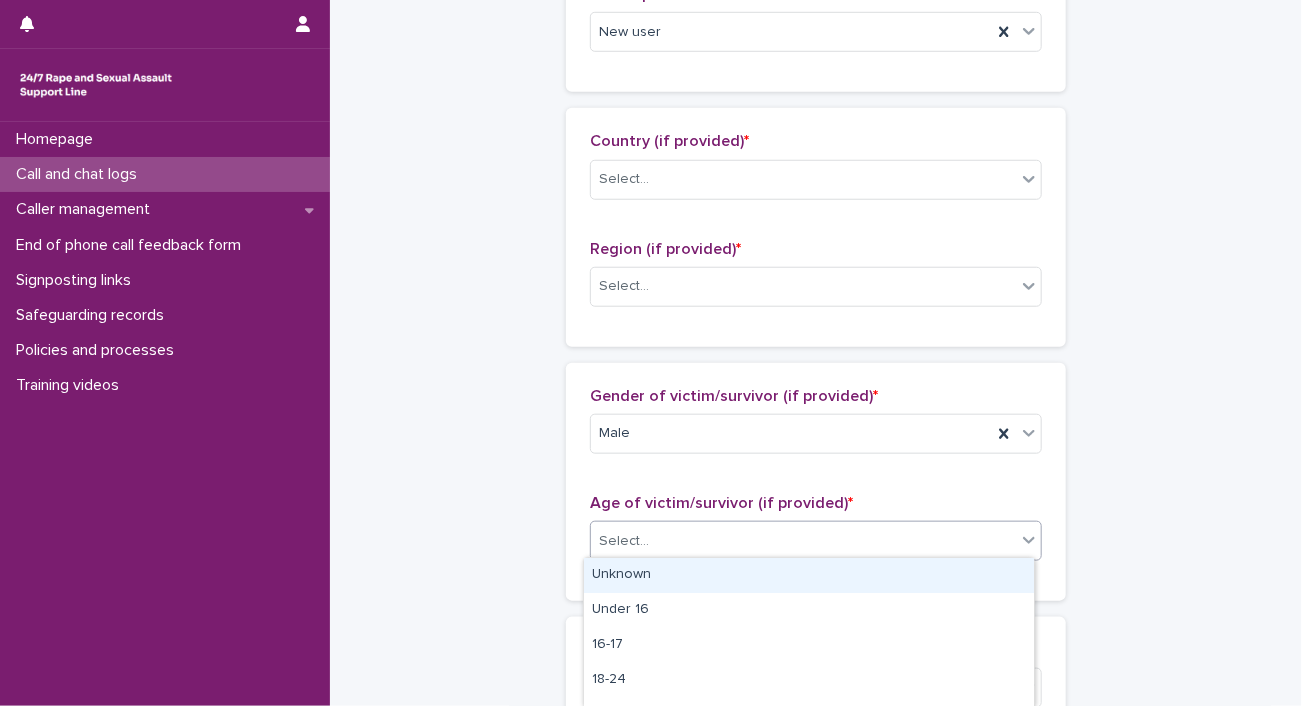 click 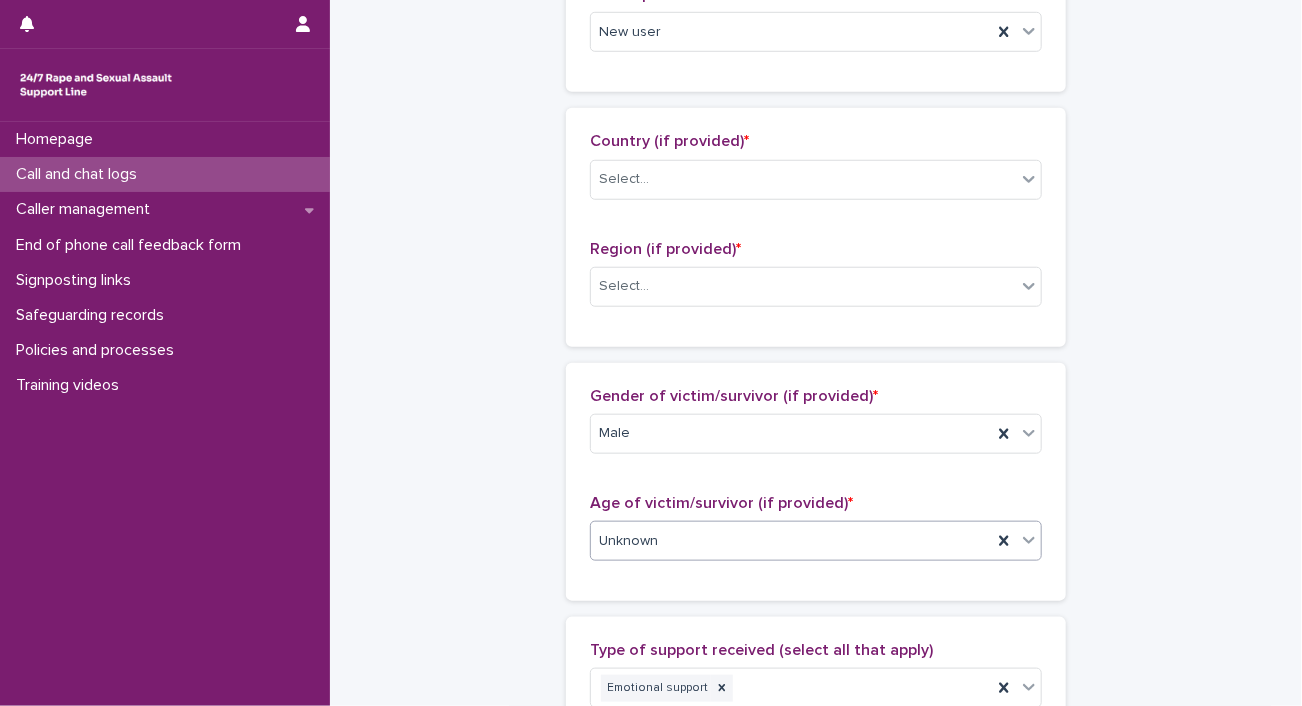 scroll, scrollTop: 1235, scrollLeft: 0, axis: vertical 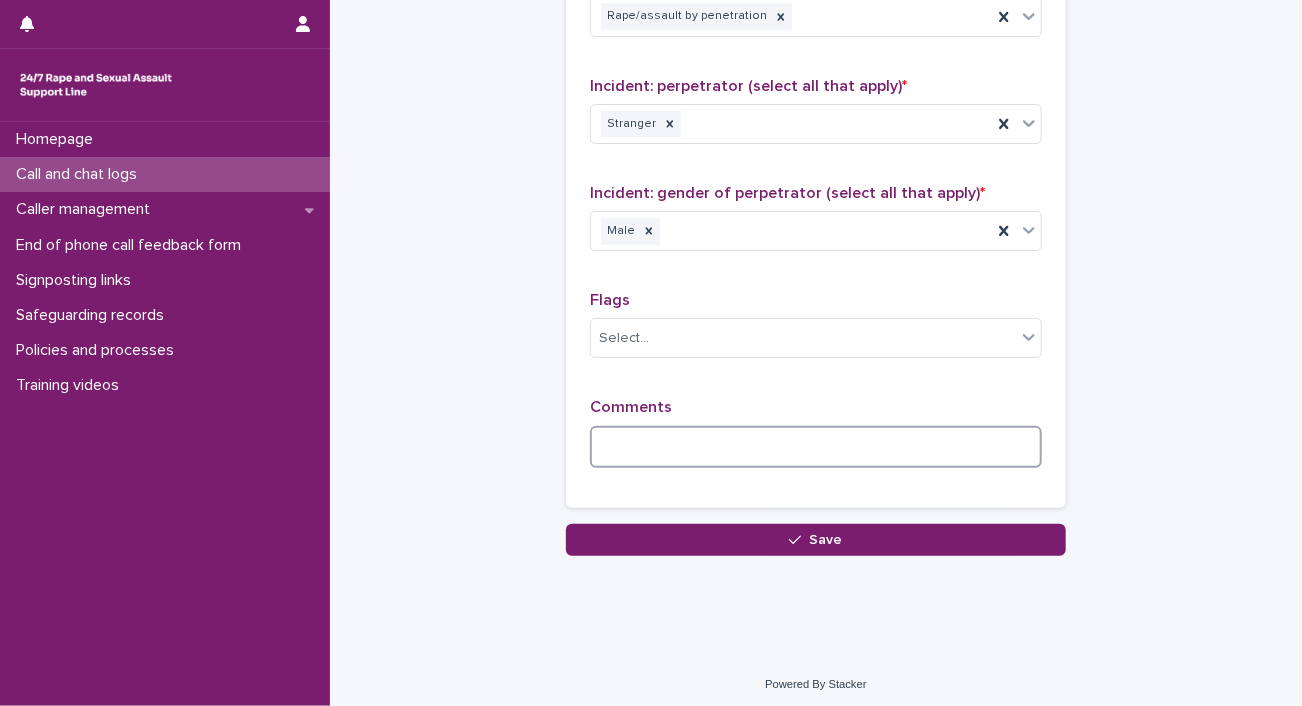 click at bounding box center [816, 447] 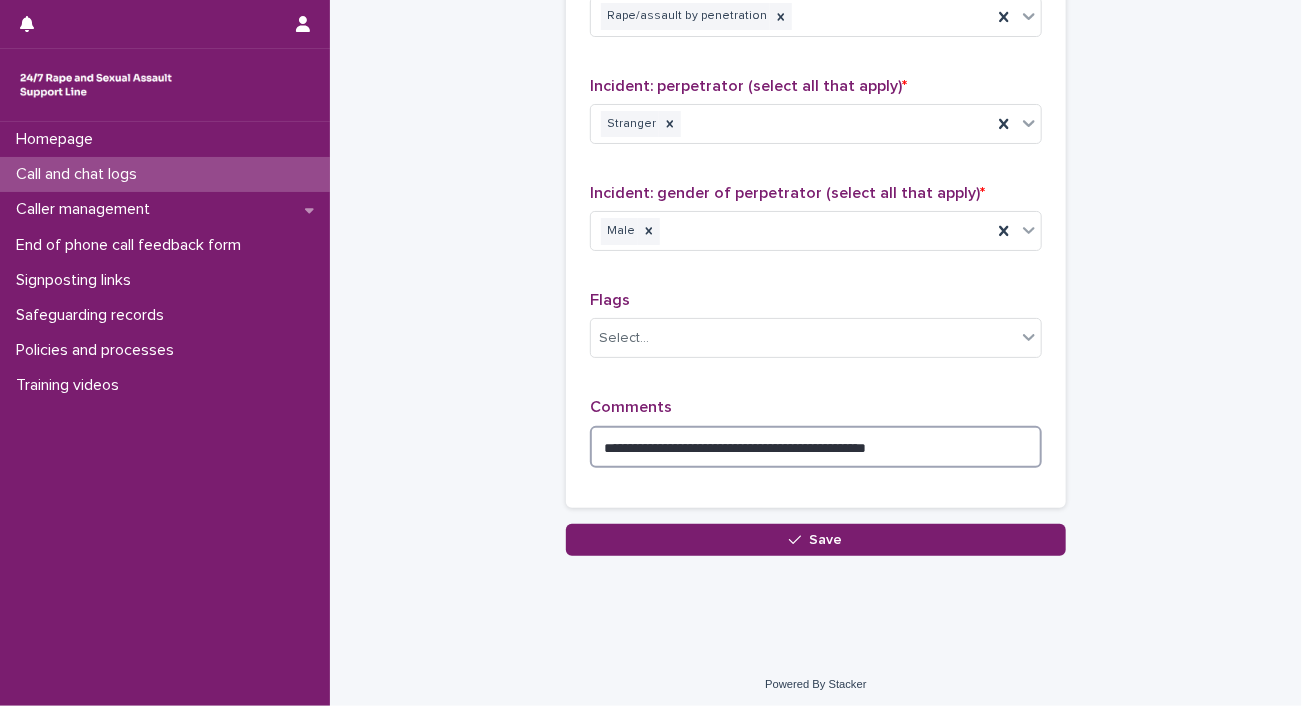 click on "**********" at bounding box center (816, 447) 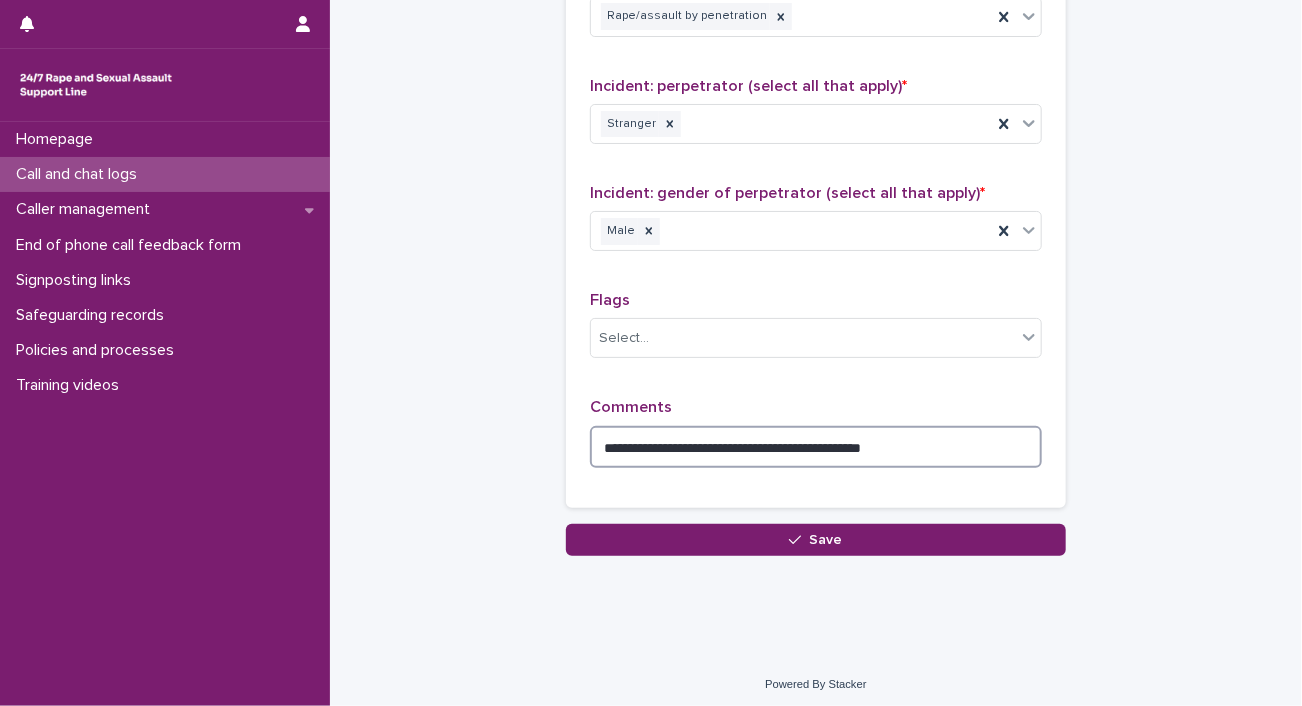 click on "**********" at bounding box center (816, 447) 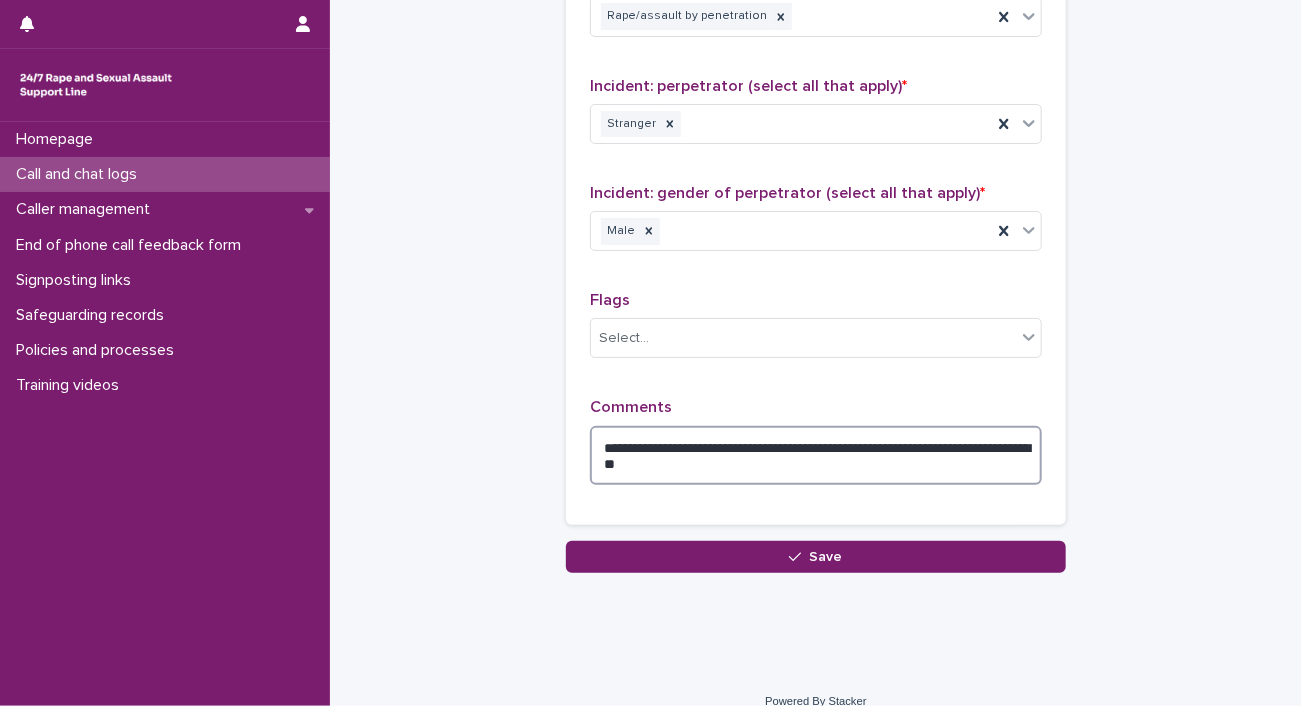 click on "**********" at bounding box center [816, 456] 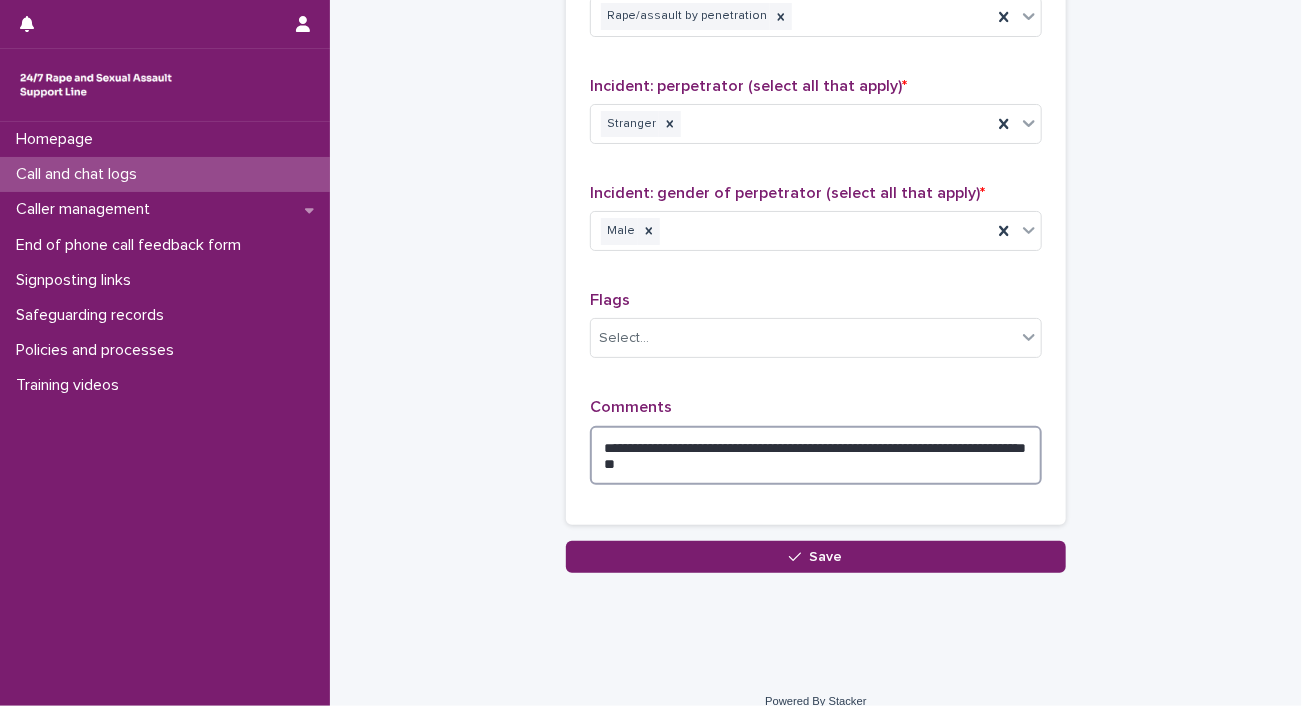 click on "**********" at bounding box center [816, 456] 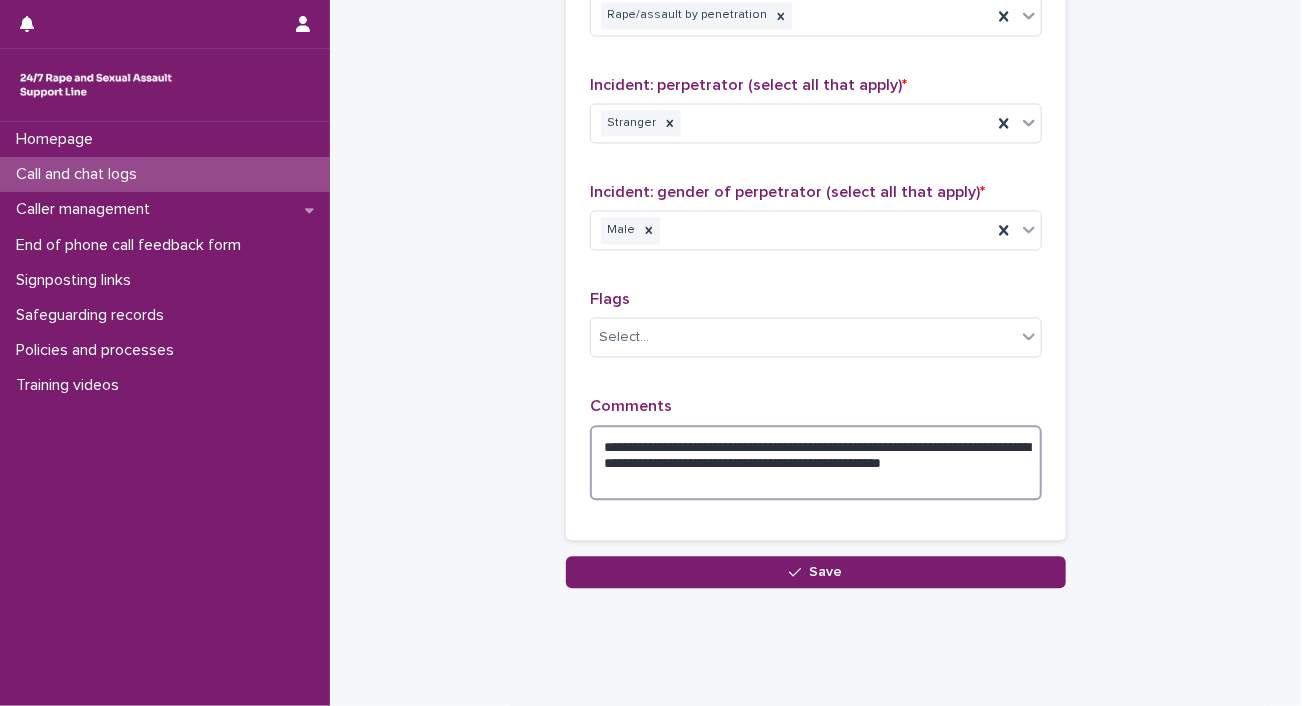 click on "**********" at bounding box center (816, 464) 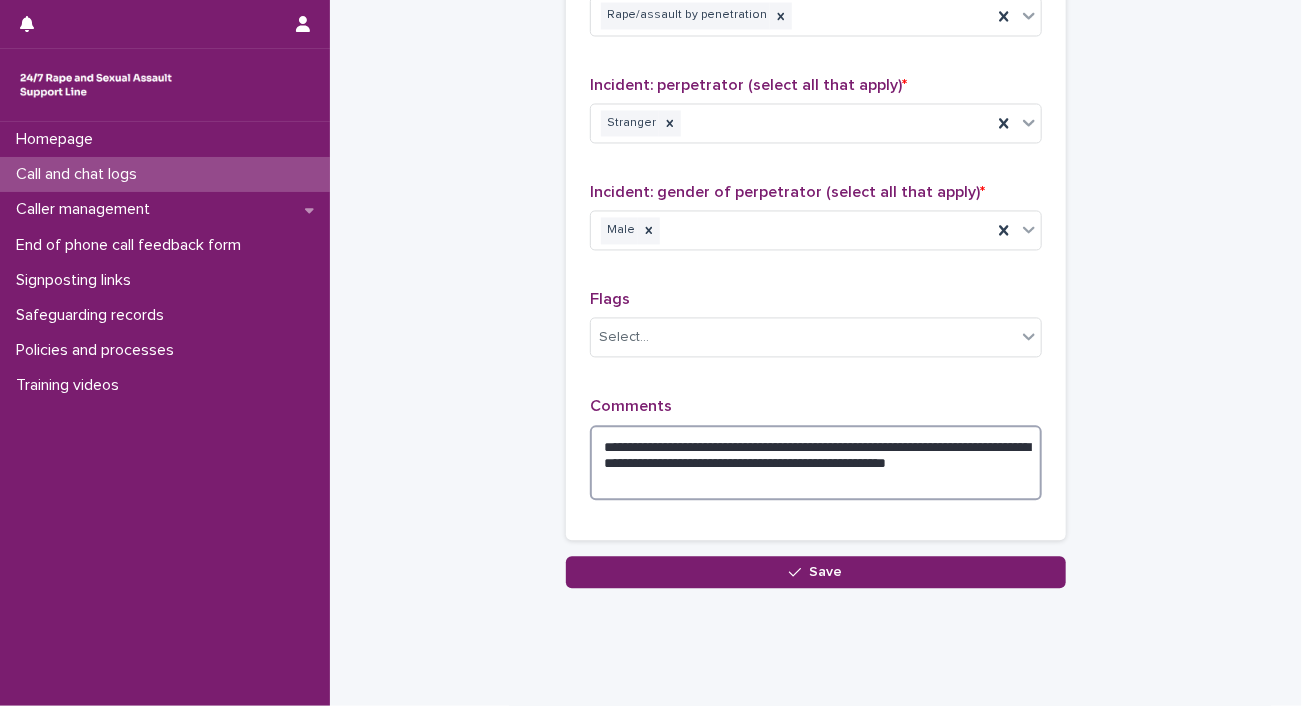 click on "**********" at bounding box center (816, 464) 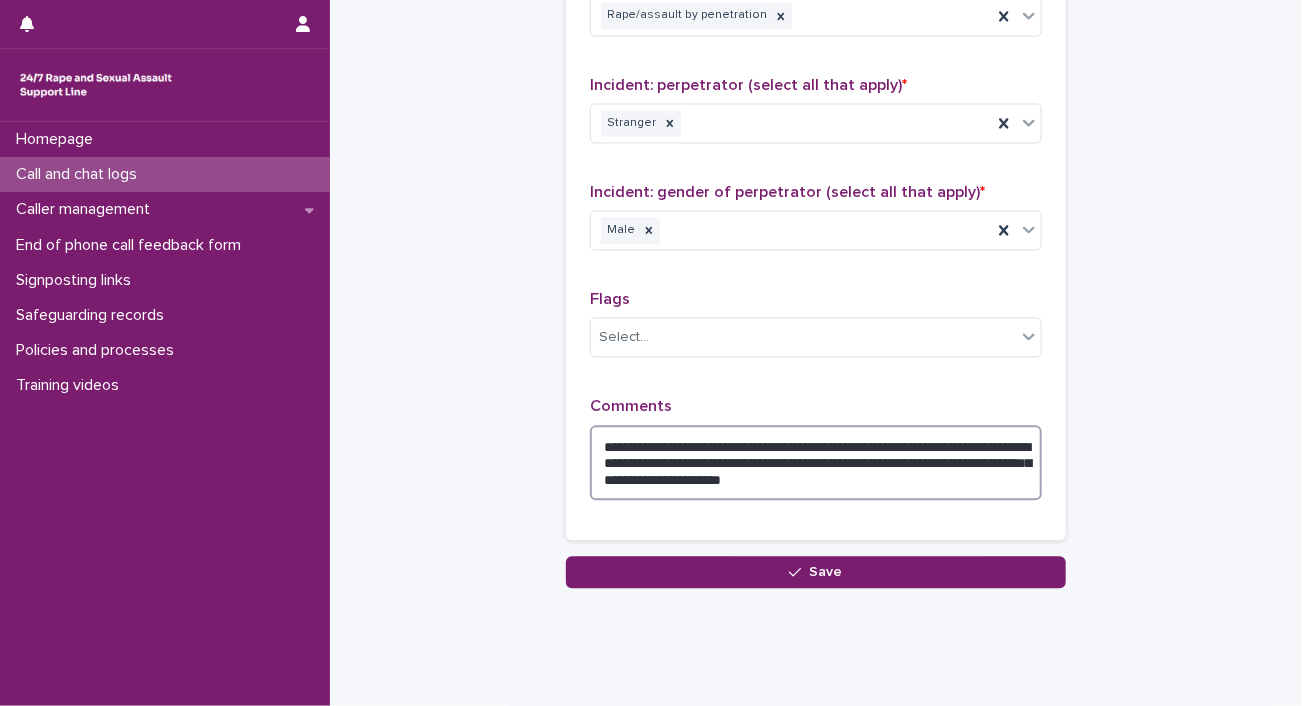 click on "**********" at bounding box center (816, 464) 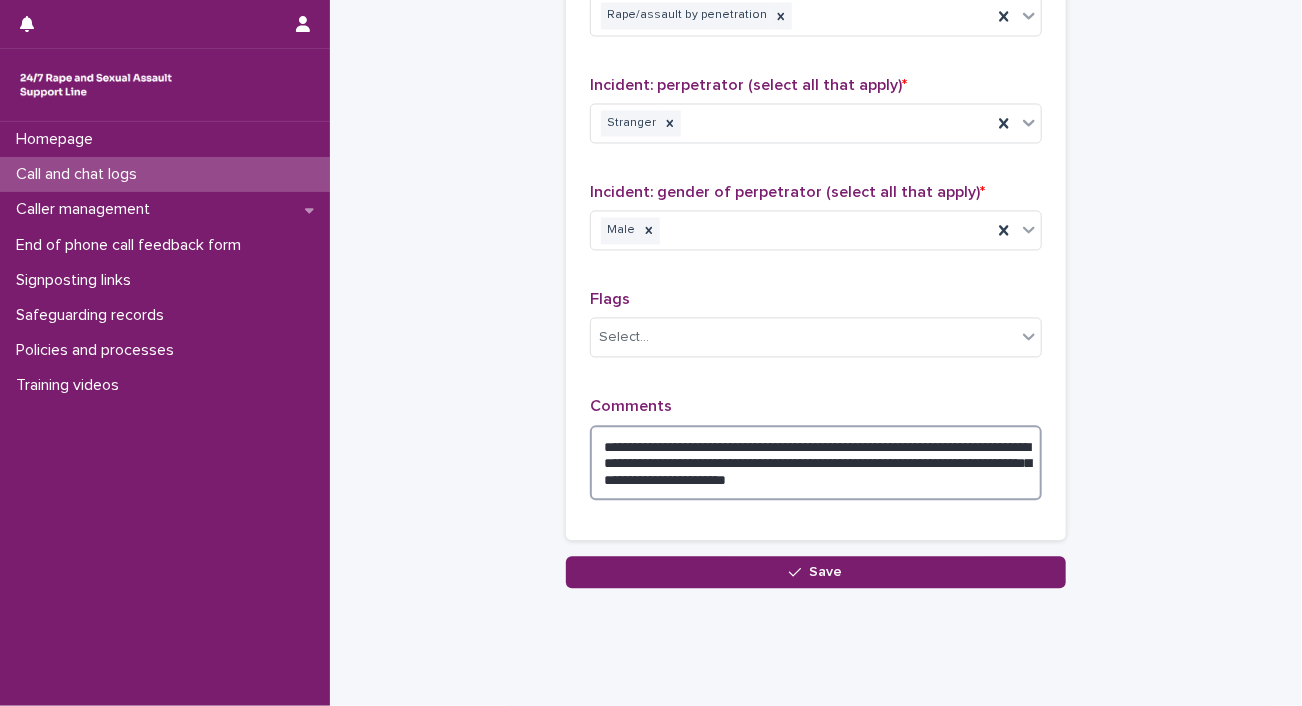 click on "**********" at bounding box center [816, 464] 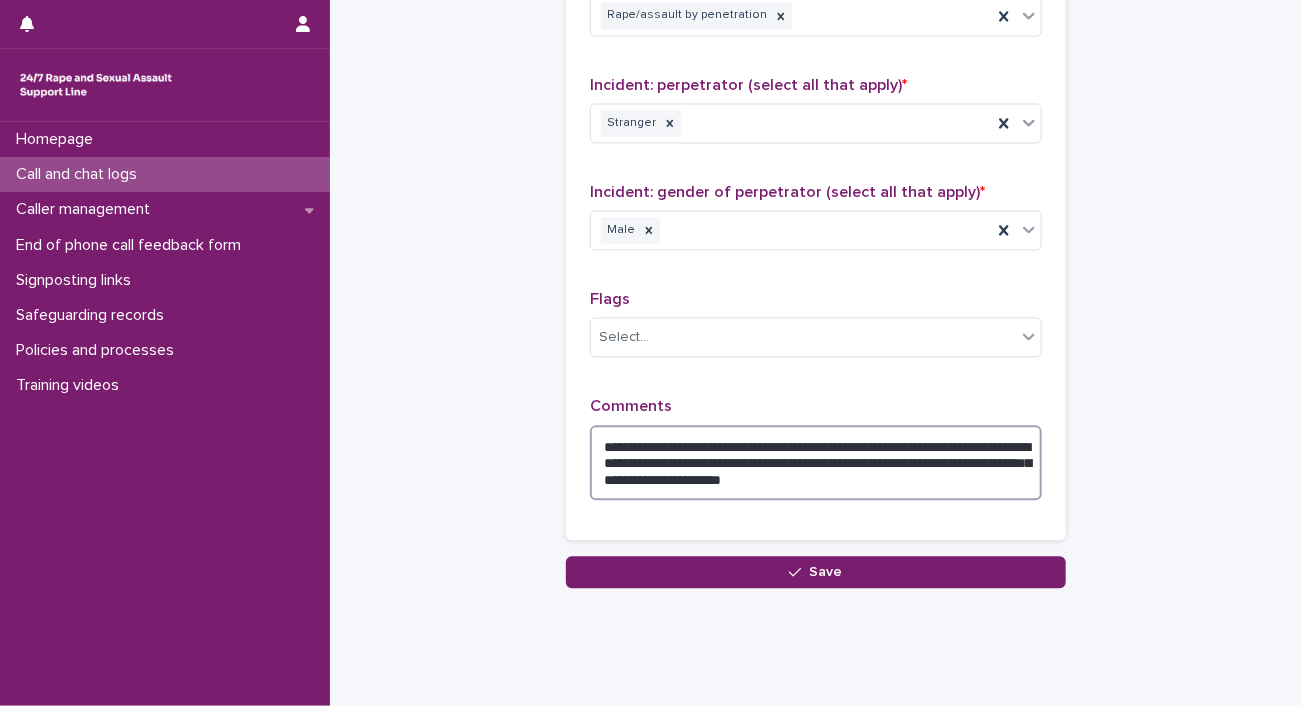 click on "**********" at bounding box center (816, 464) 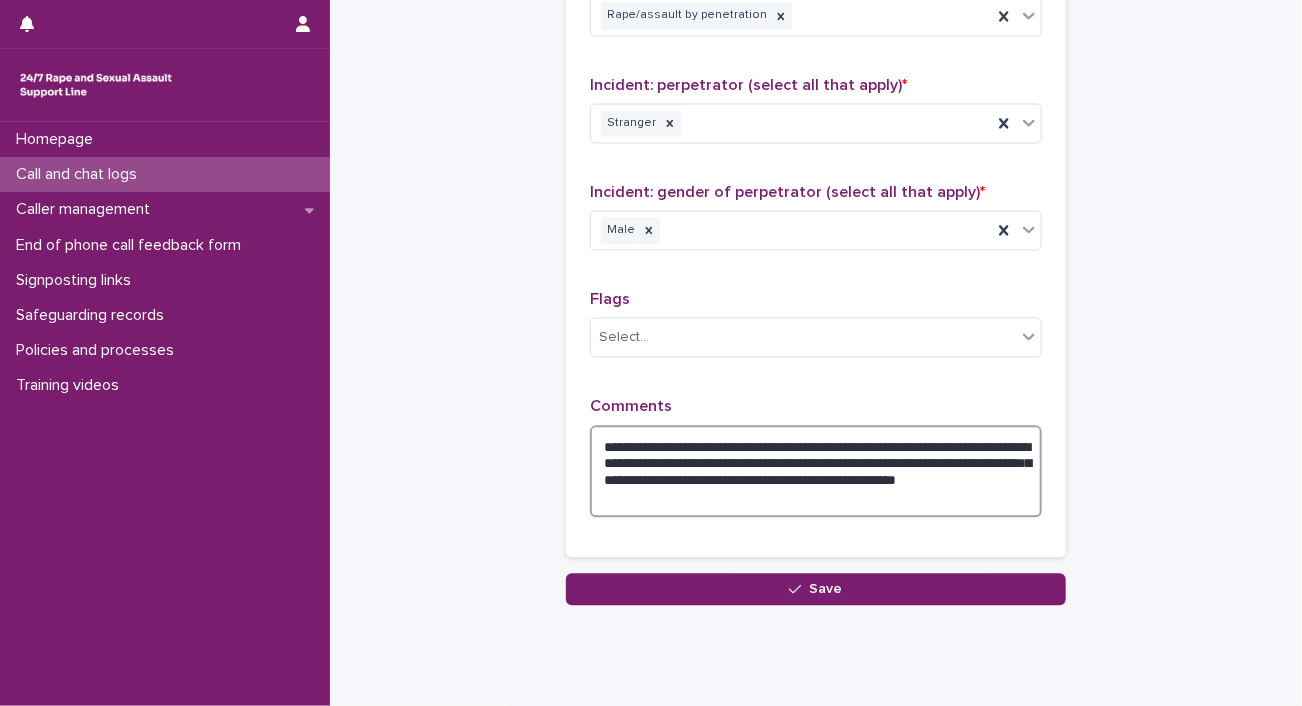 click on "**********" at bounding box center [816, 472] 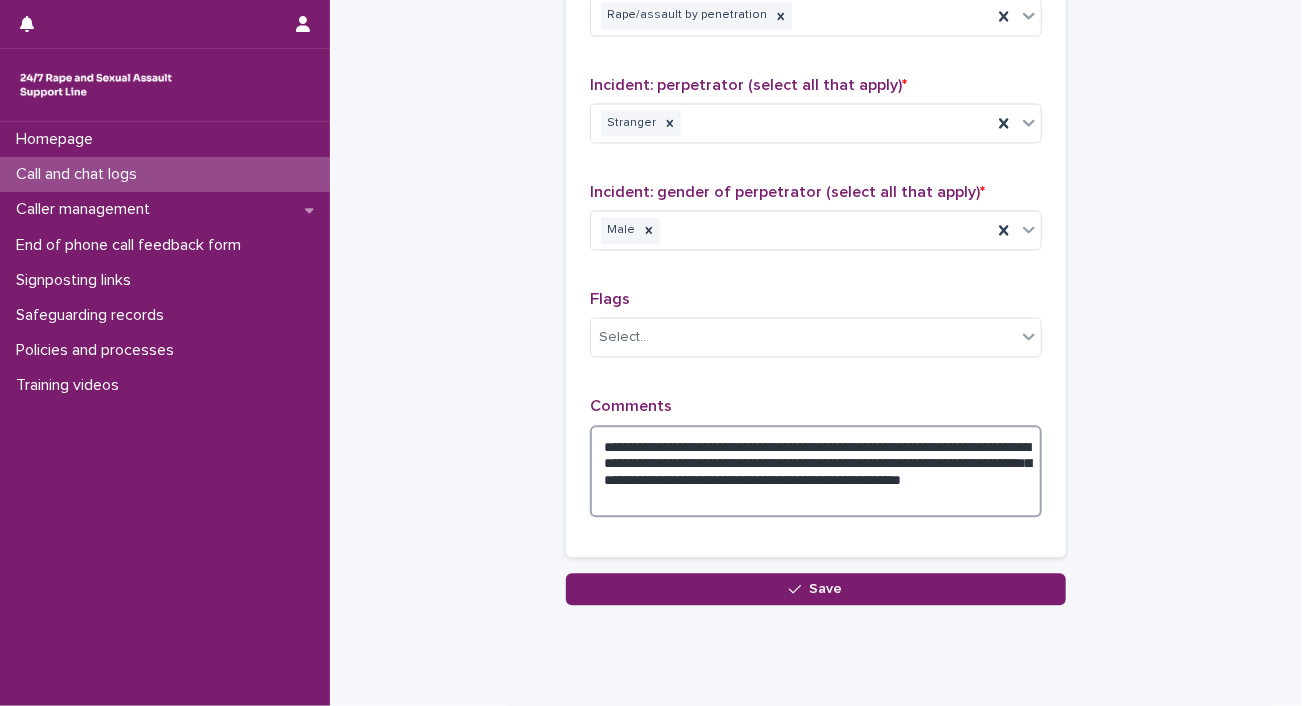 click on "**********" at bounding box center [816, 472] 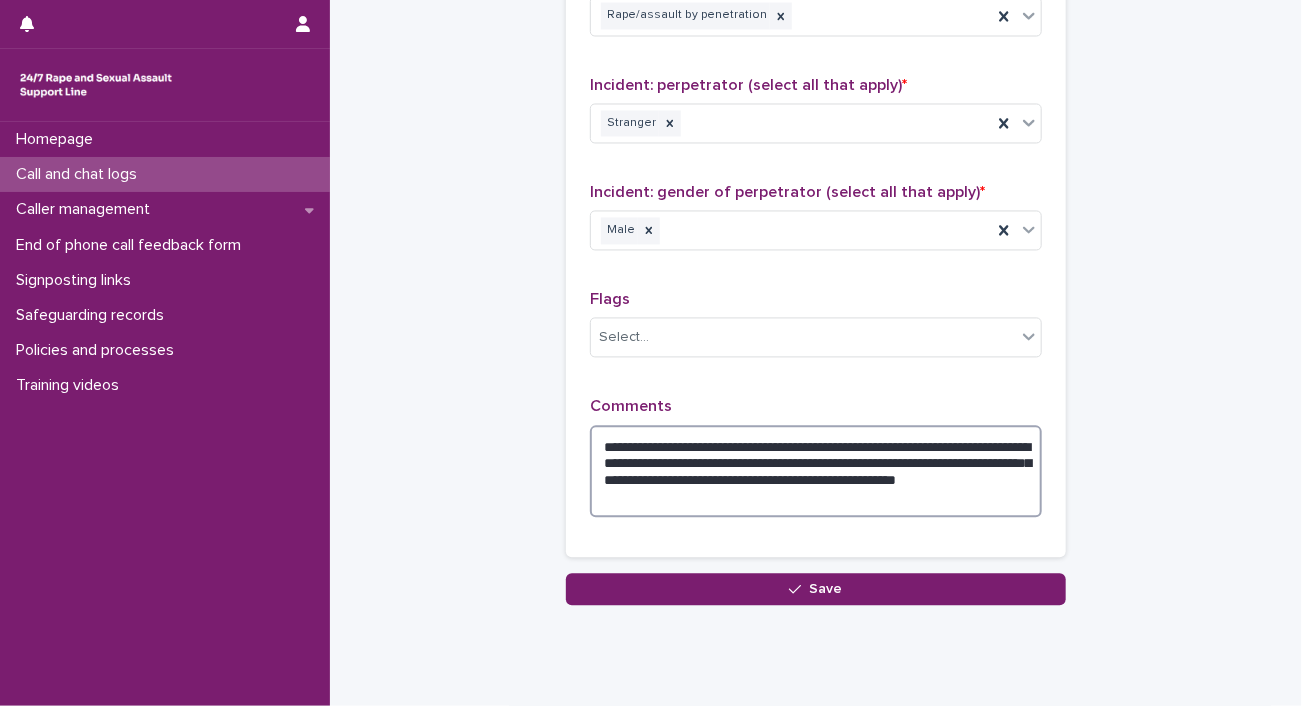 click on "**********" at bounding box center [816, 472] 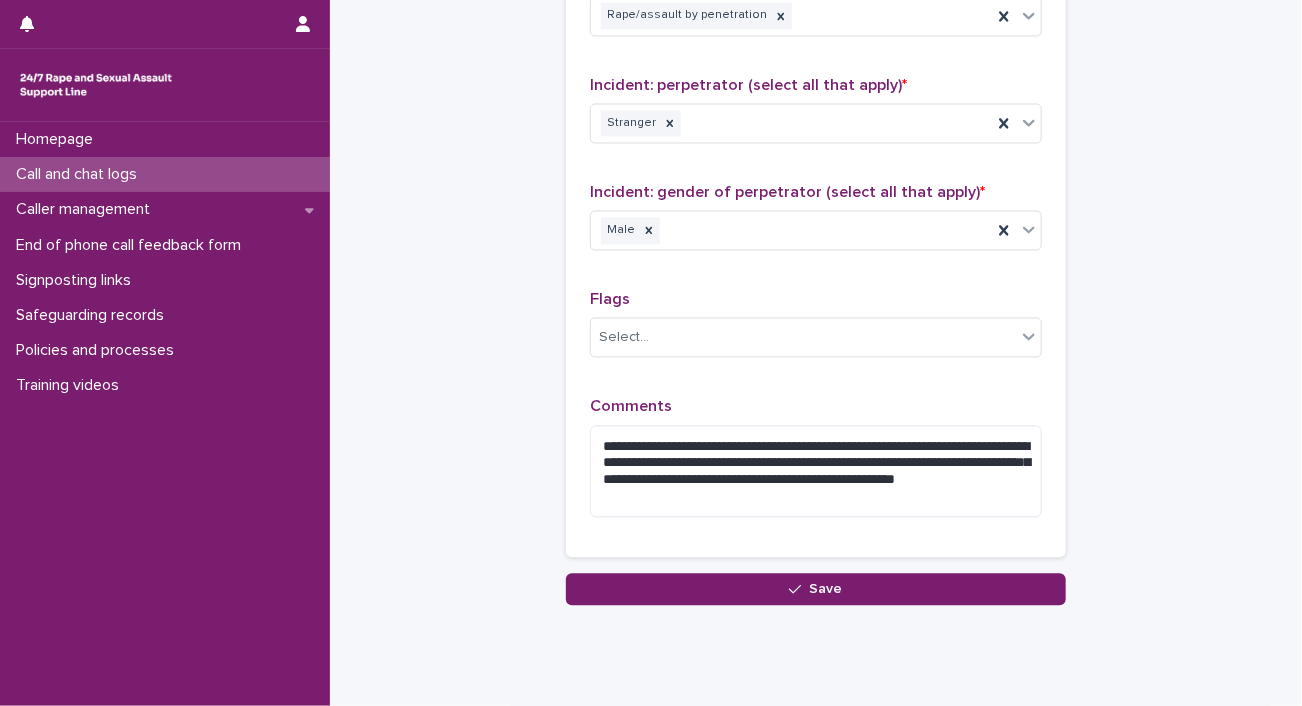 drag, startPoint x: 713, startPoint y: 489, endPoint x: 1103, endPoint y: 126, distance: 532.7936 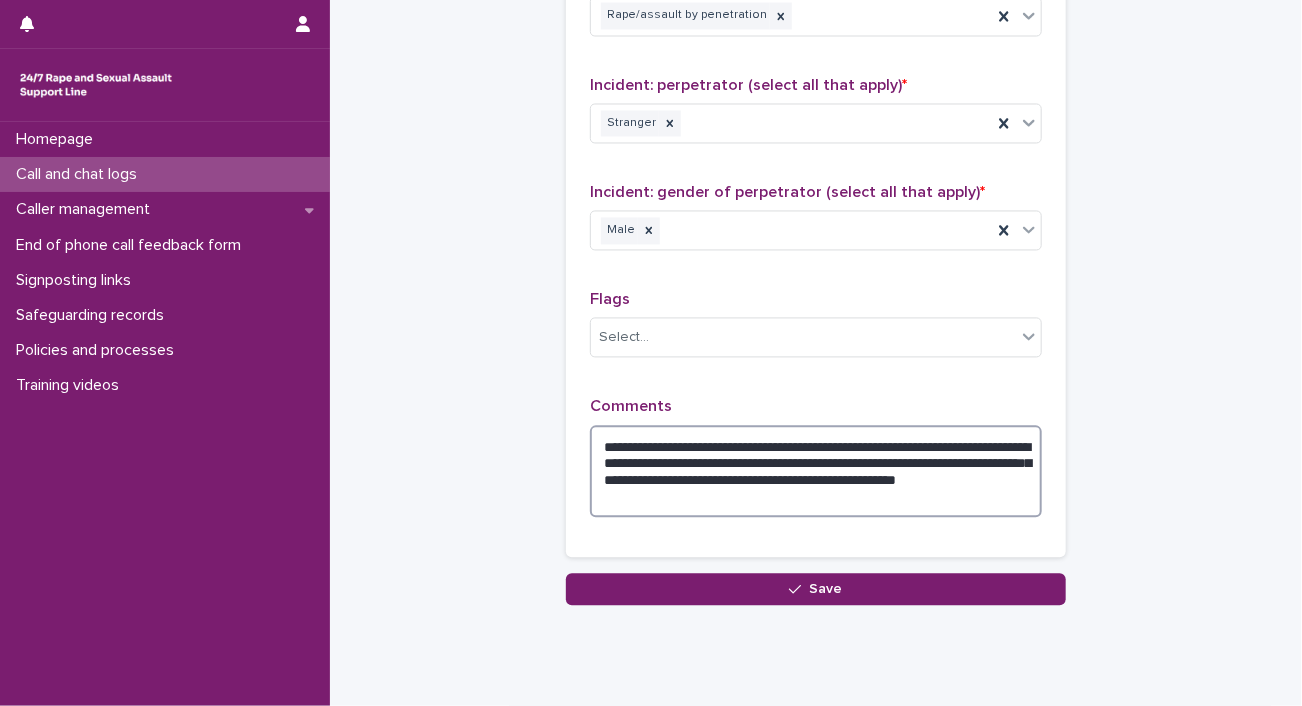 click on "**********" at bounding box center [816, 472] 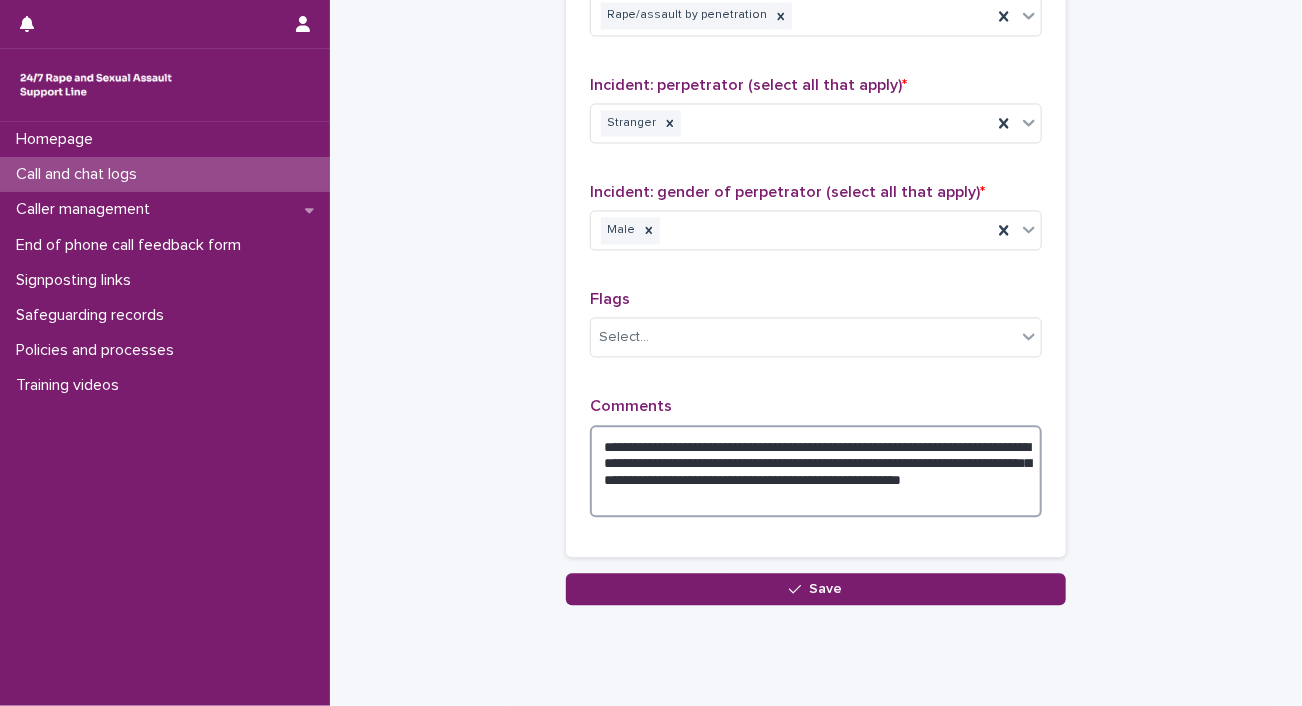 click on "**********" at bounding box center (816, 472) 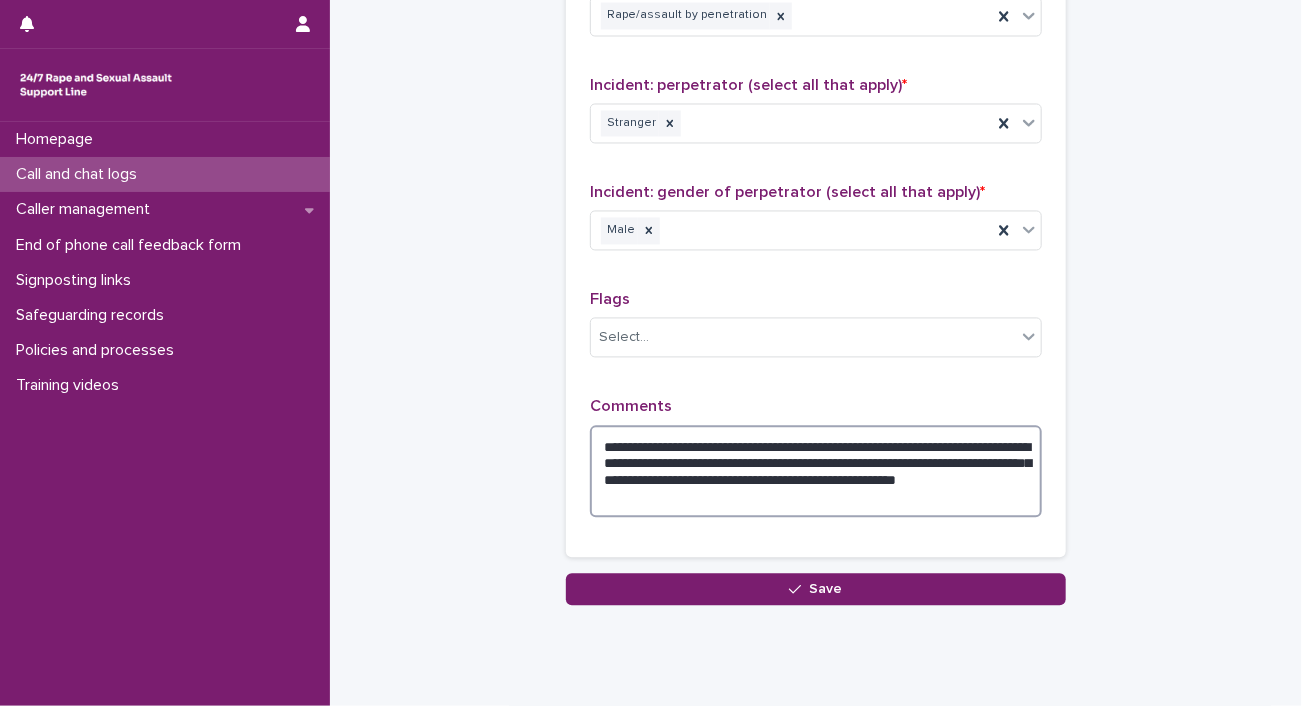 click on "**********" at bounding box center [816, 472] 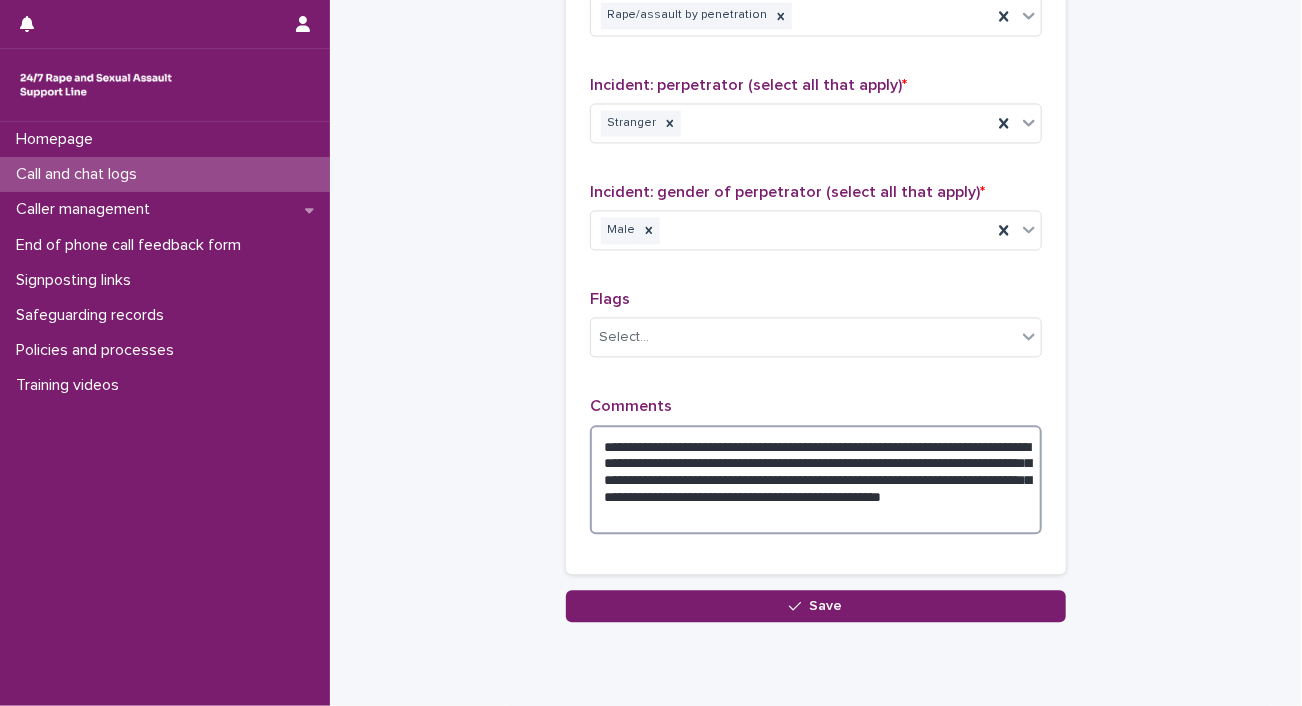 click on "**********" at bounding box center (816, 481) 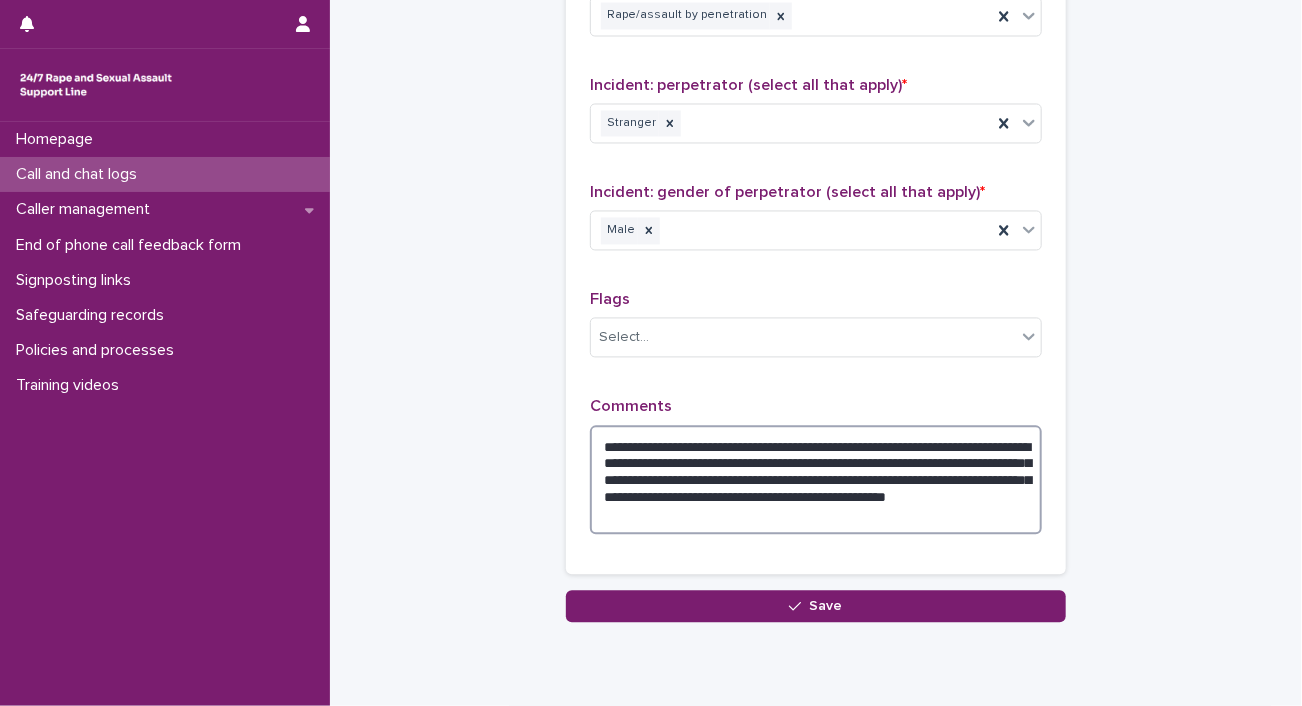 click on "**********" at bounding box center (816, 481) 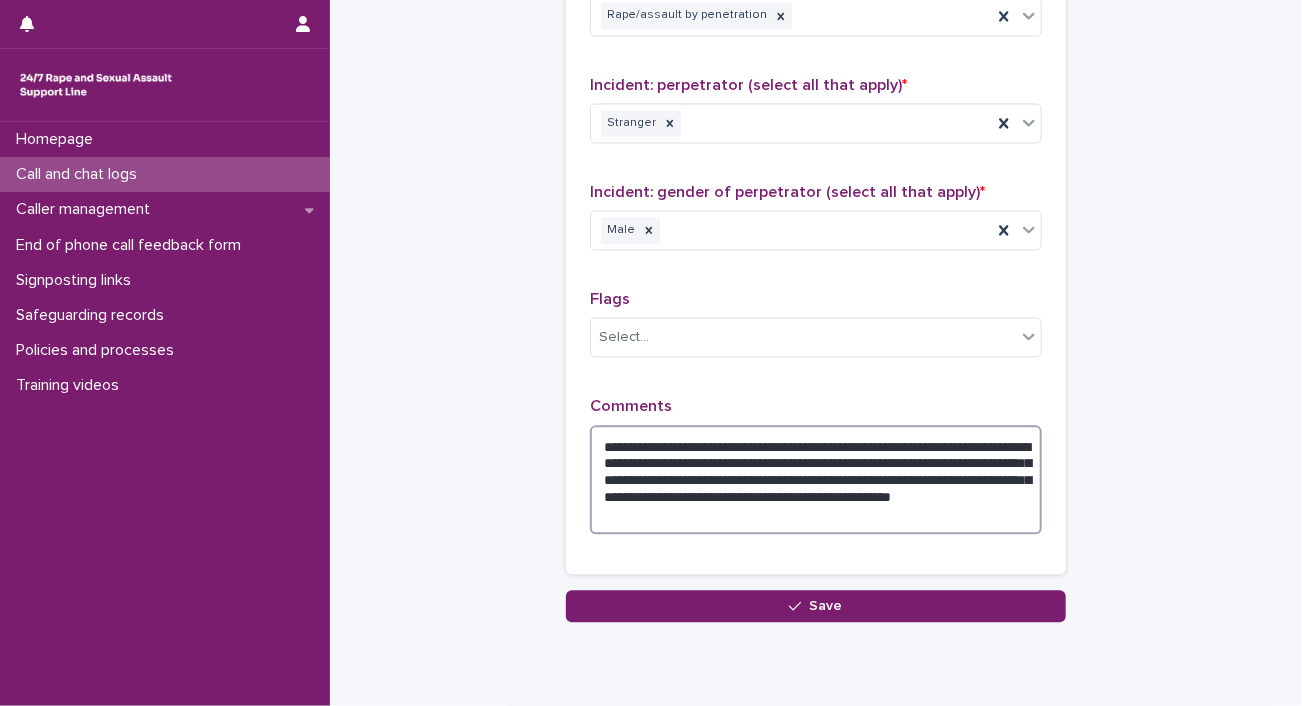 click on "**********" at bounding box center [816, 481] 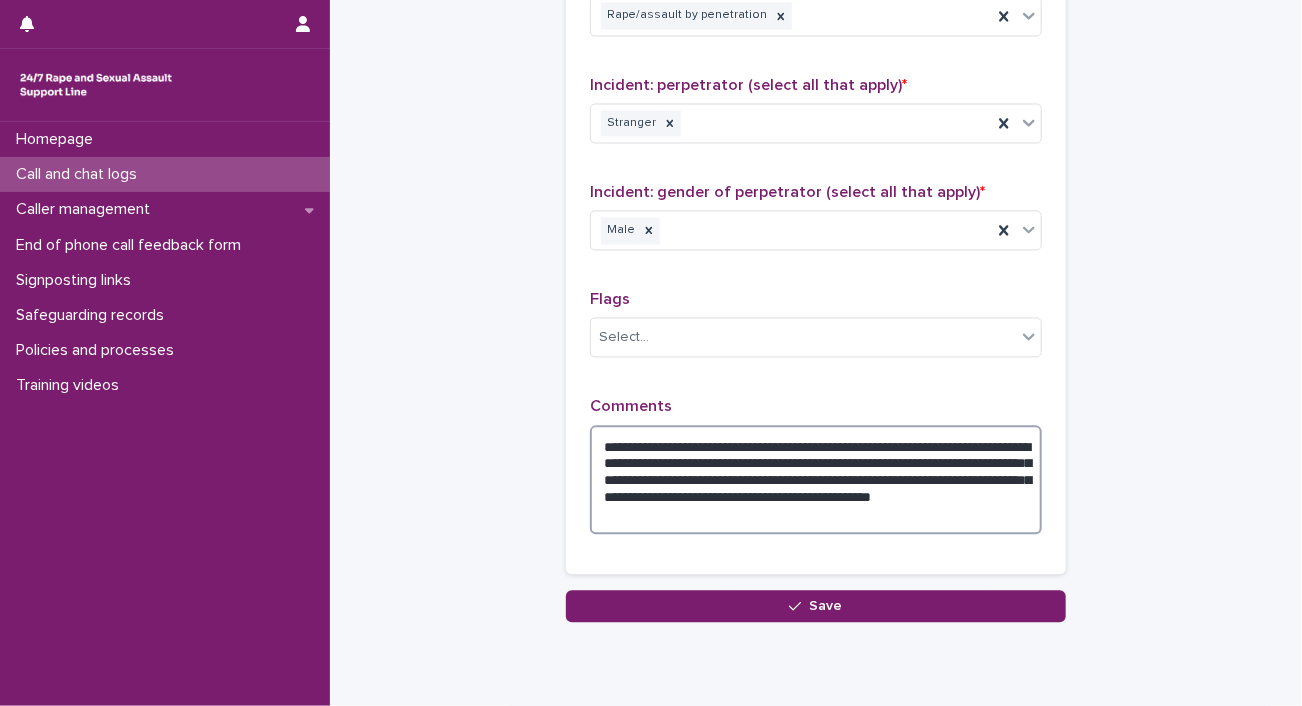 click on "**********" at bounding box center (816, 481) 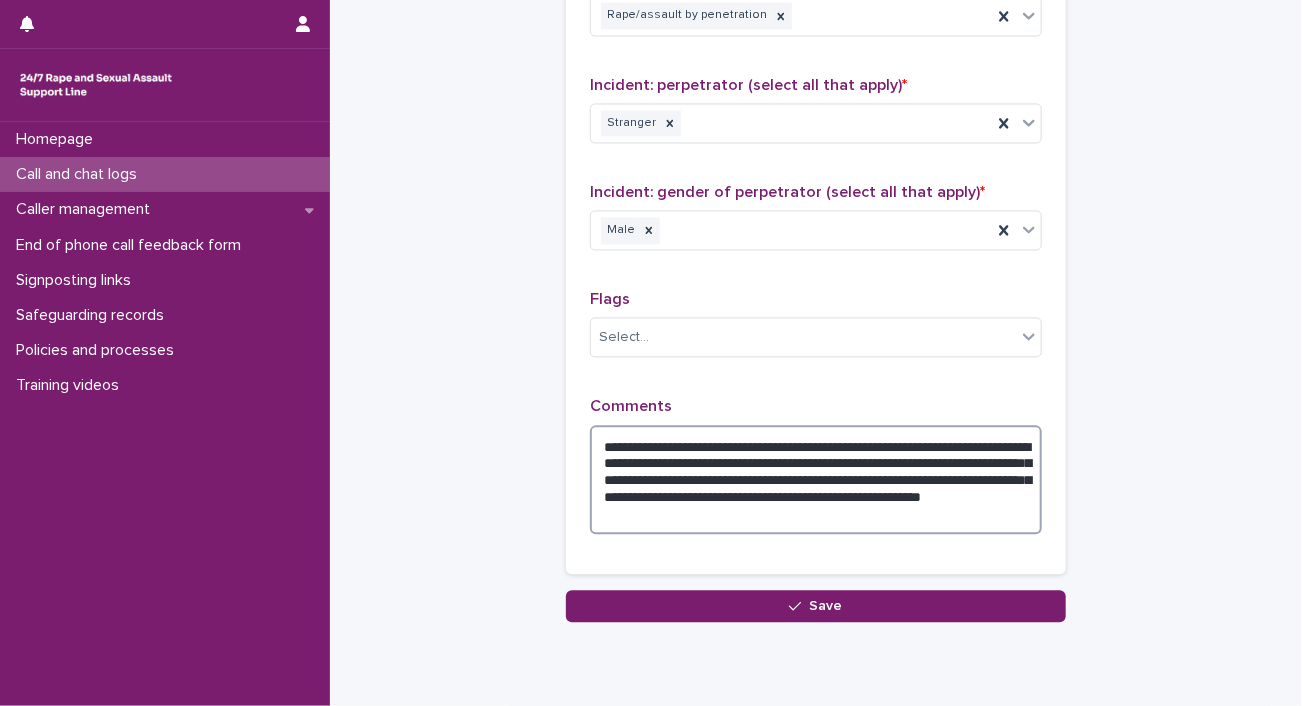 click on "**********" at bounding box center [816, 481] 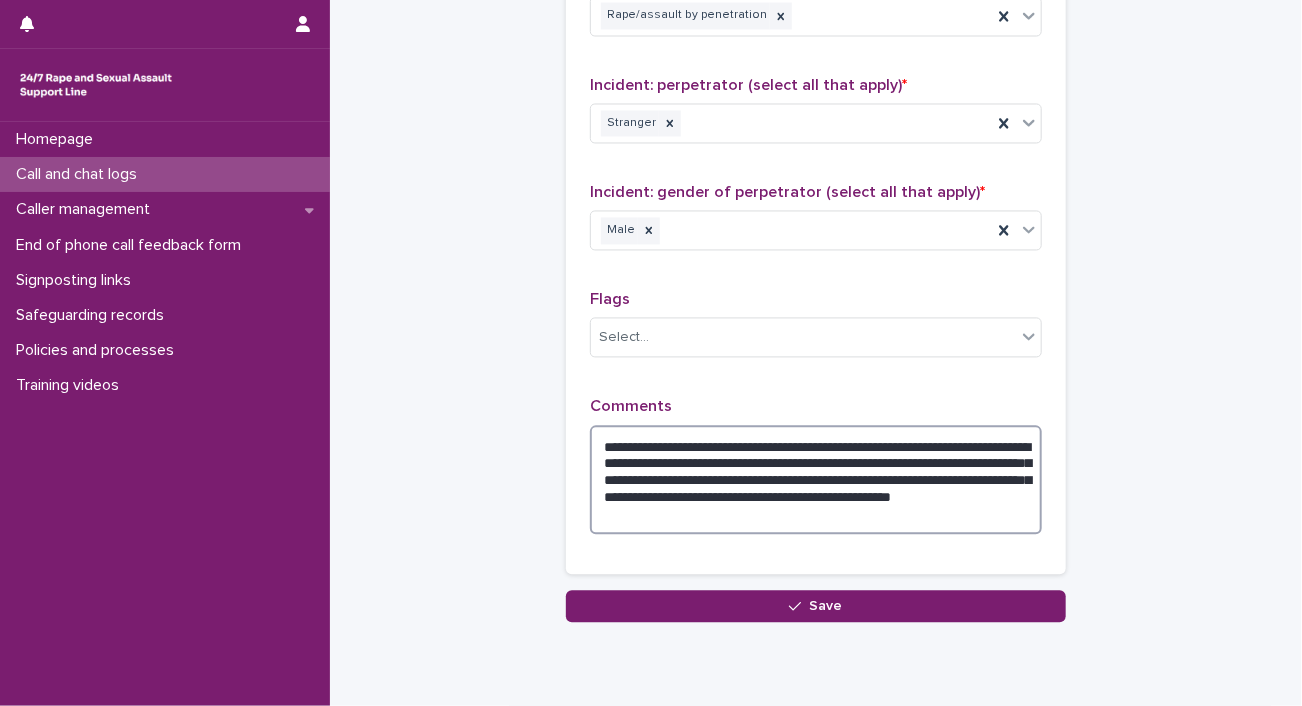 click on "**********" at bounding box center [816, 481] 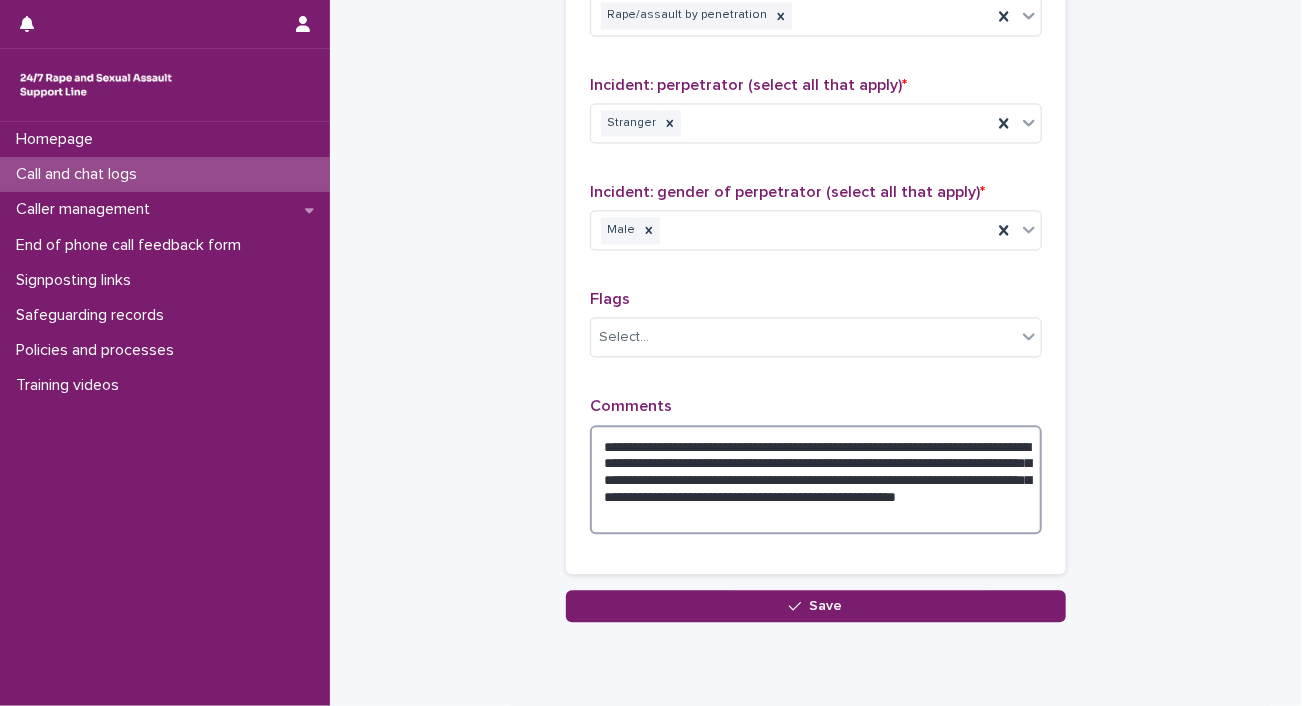 click on "**********" at bounding box center [816, 481] 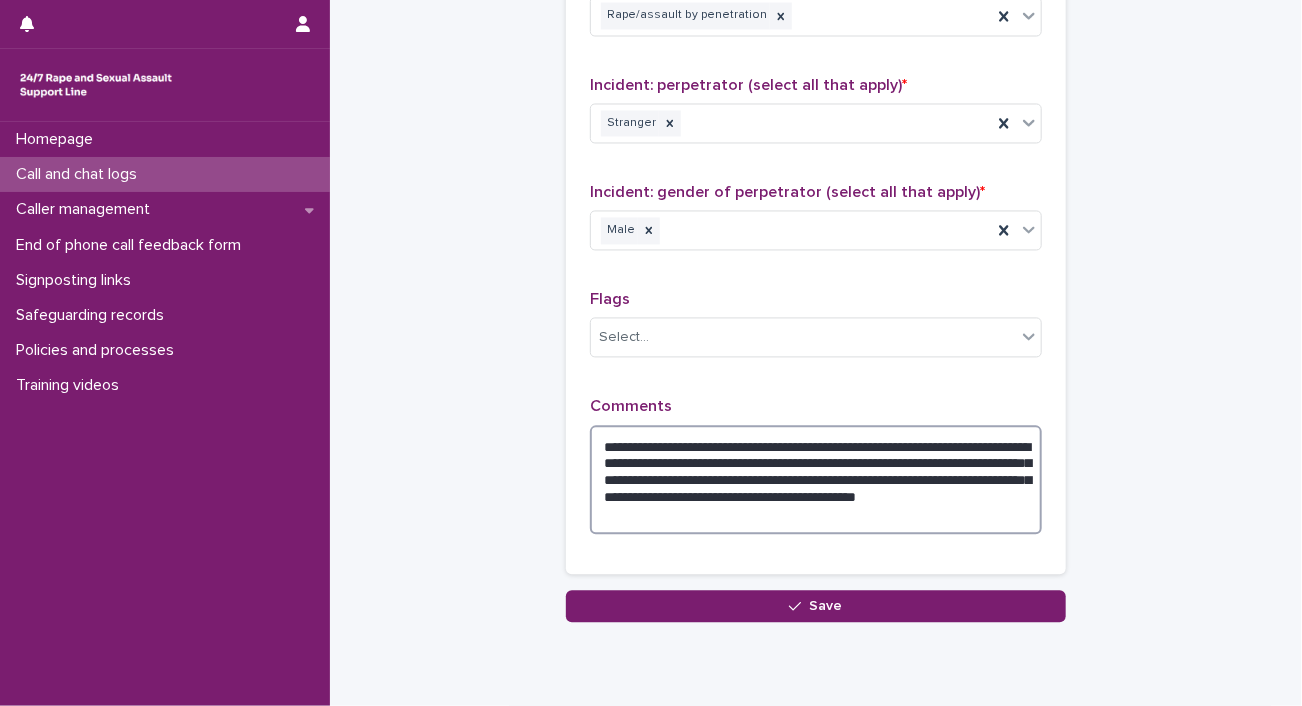 click on "**********" at bounding box center [816, 481] 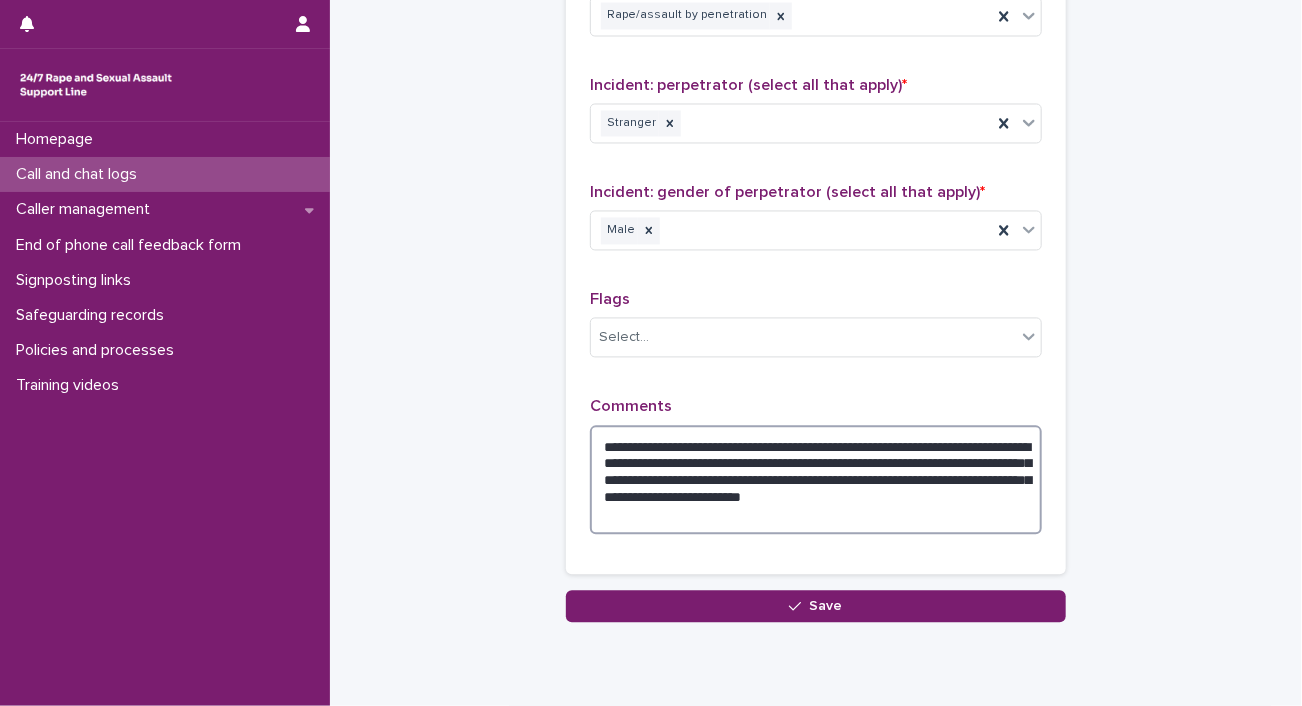 click on "**********" at bounding box center [816, 481] 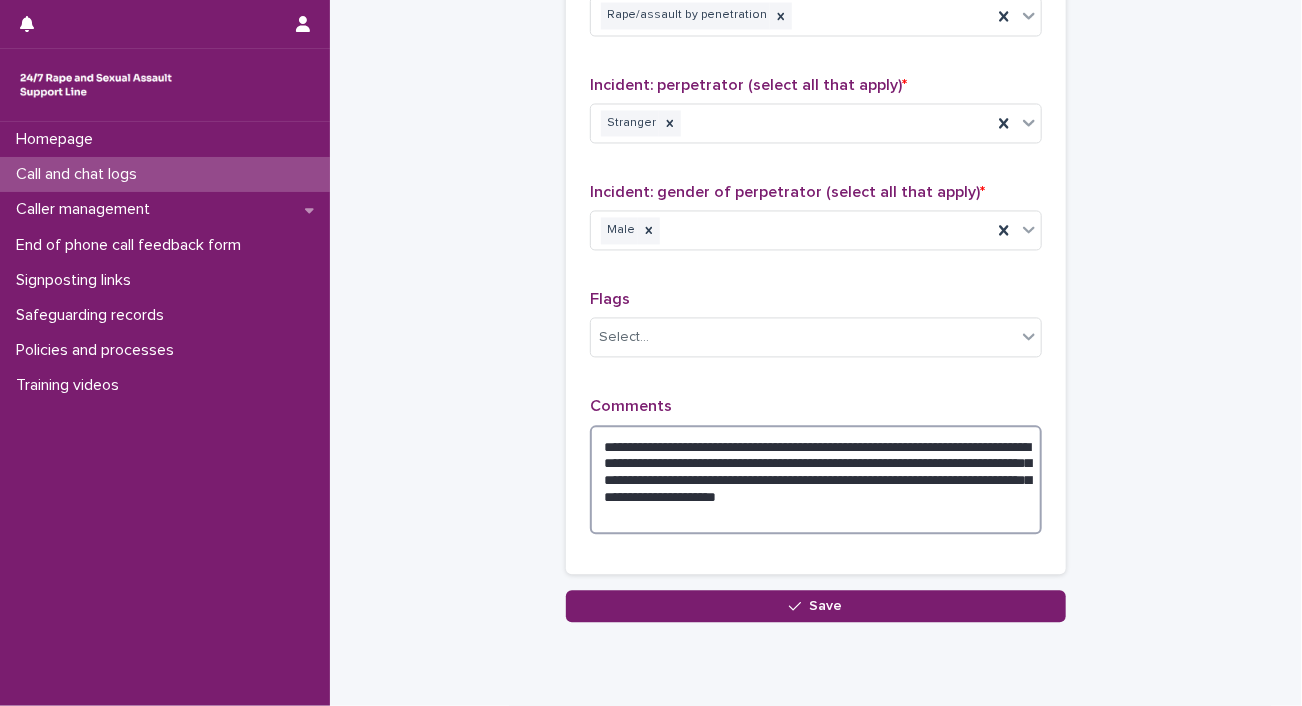 click on "**********" at bounding box center (816, 481) 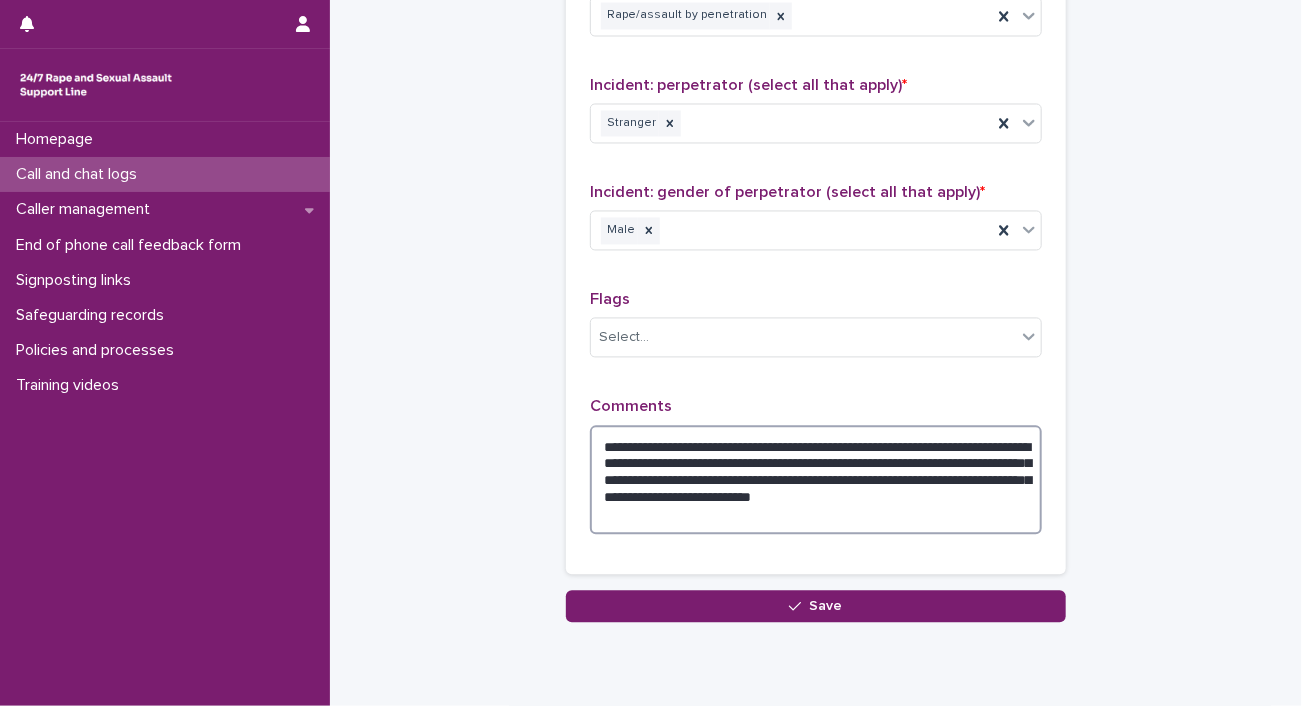 click on "**********" at bounding box center (816, 481) 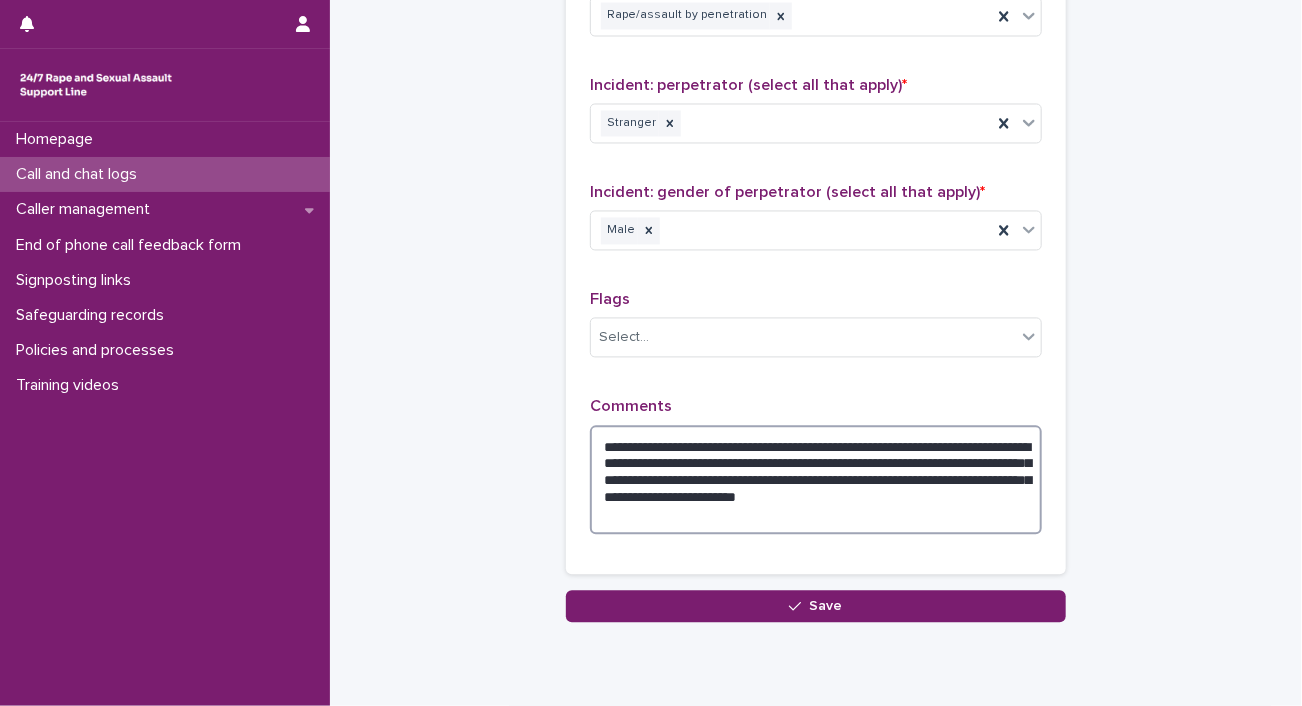 click on "**********" at bounding box center (816, 481) 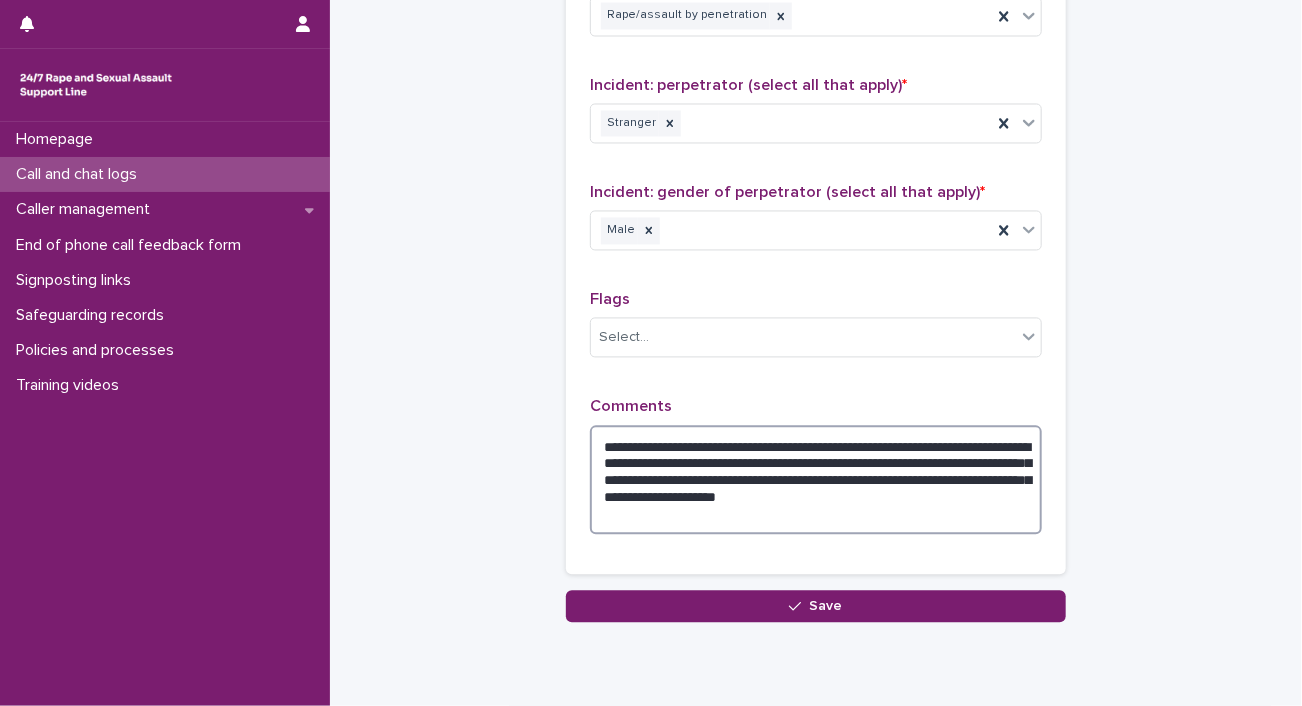 click on "**********" at bounding box center (816, 481) 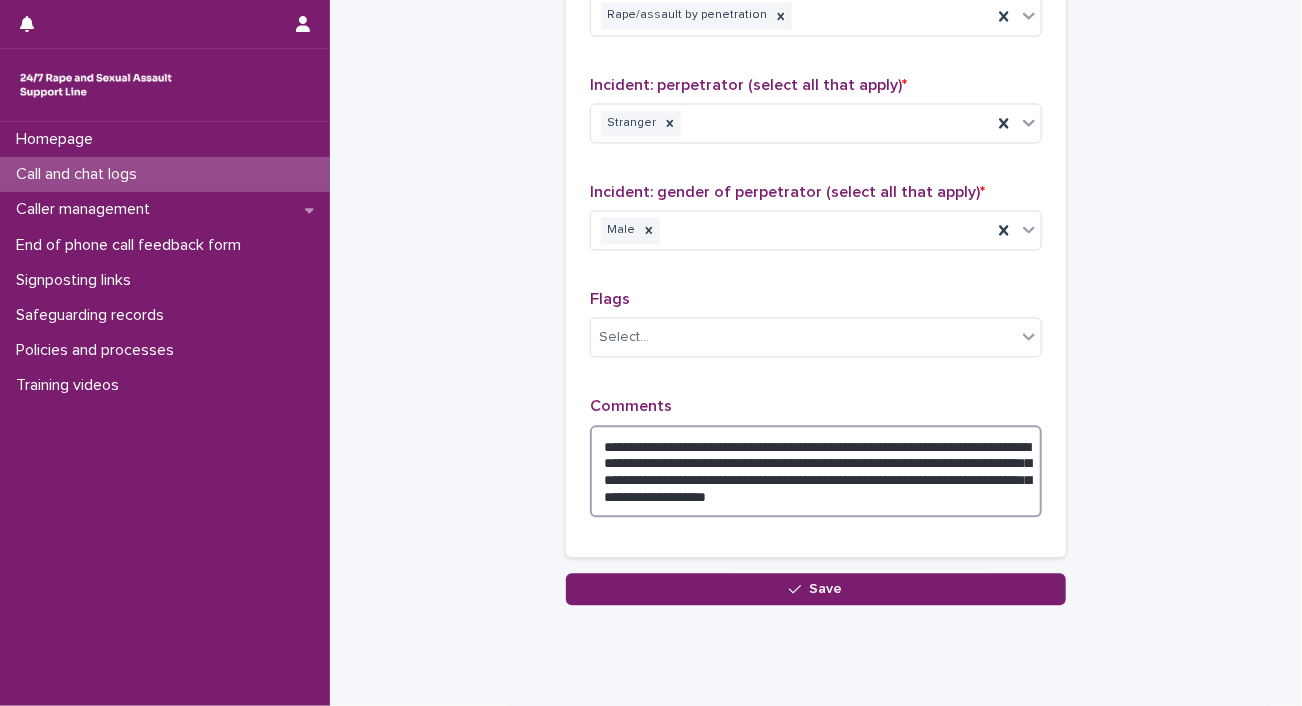 click on "**********" at bounding box center [816, 472] 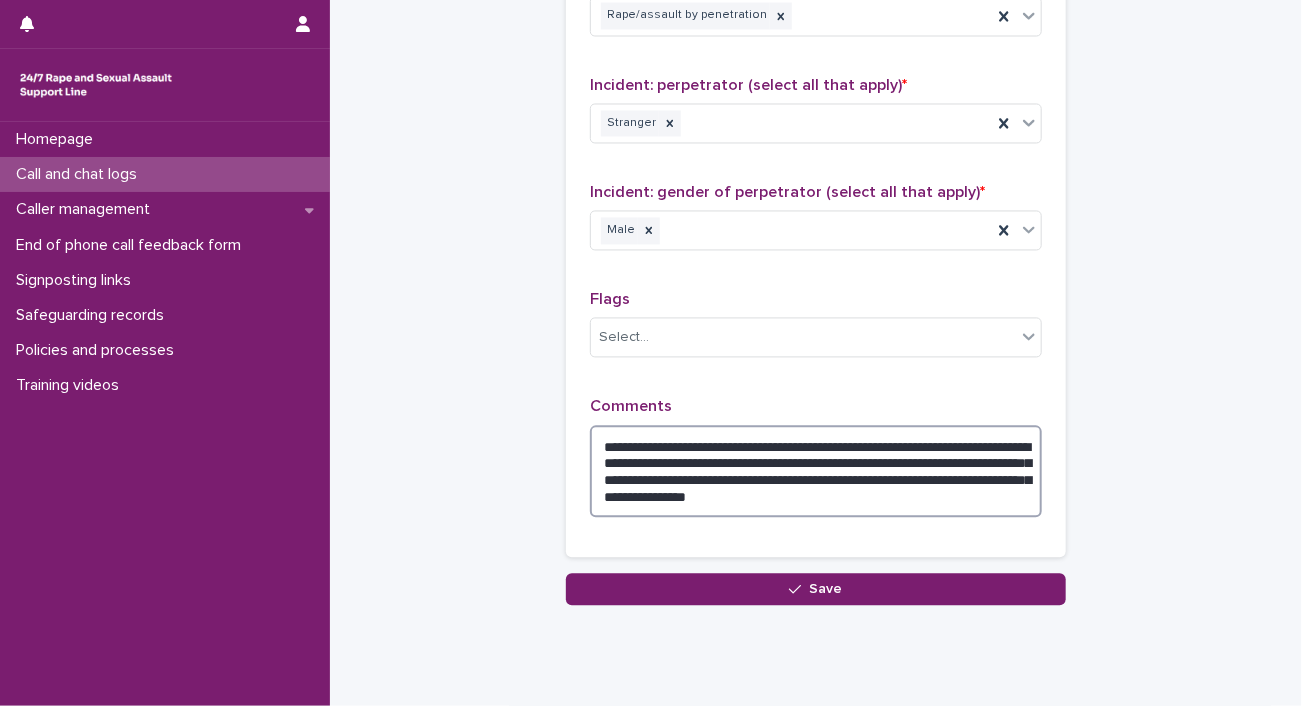 click on "**********" at bounding box center (816, 472) 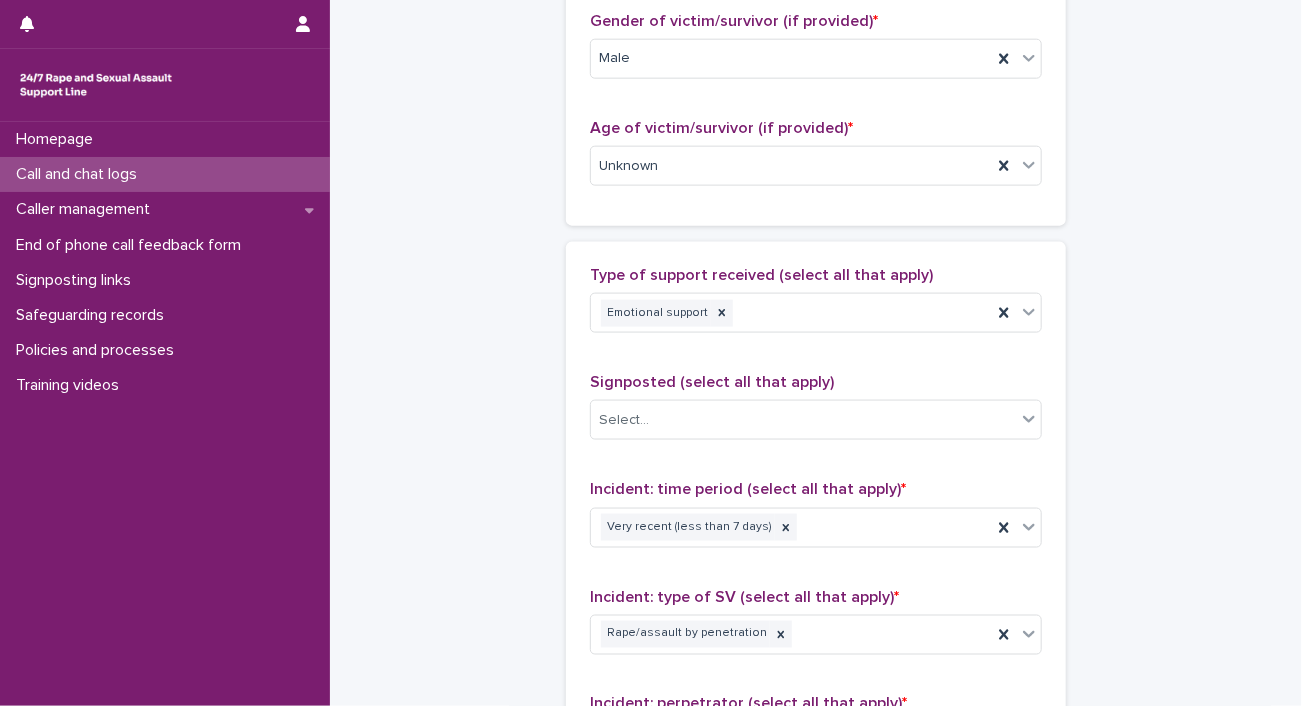 scroll, scrollTop: 376, scrollLeft: 0, axis: vertical 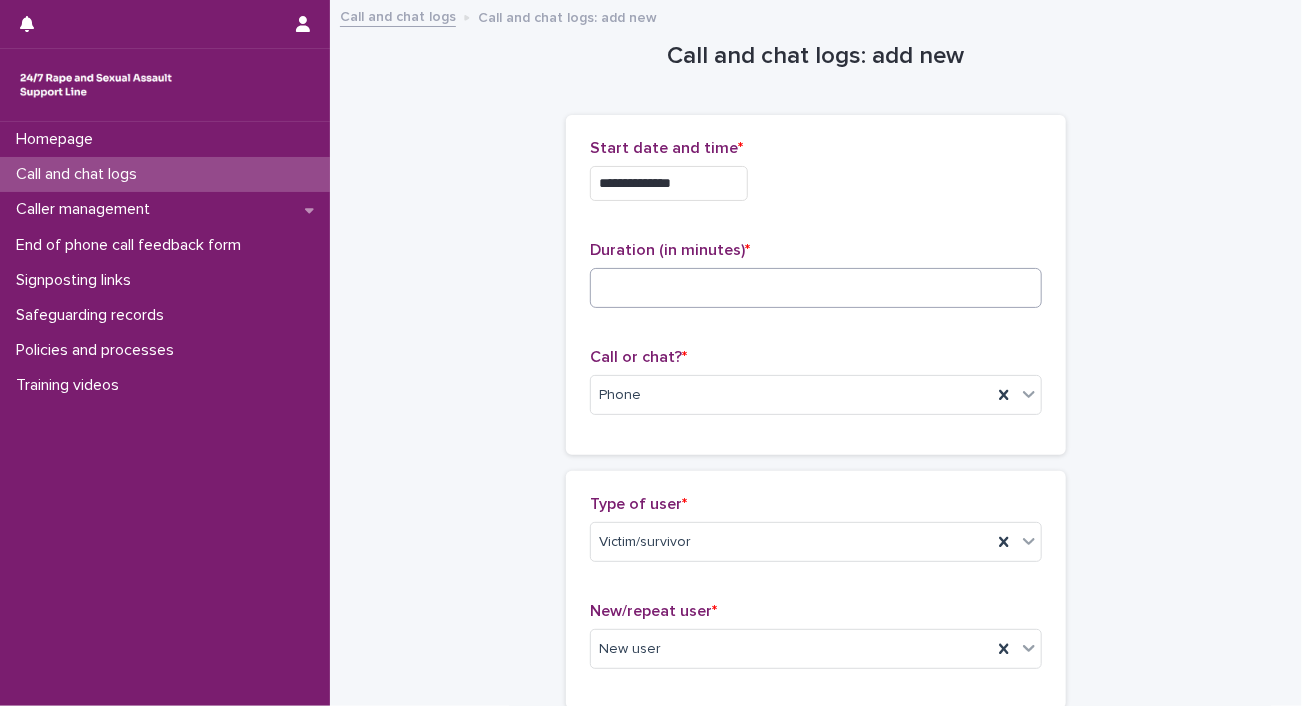 type on "**********" 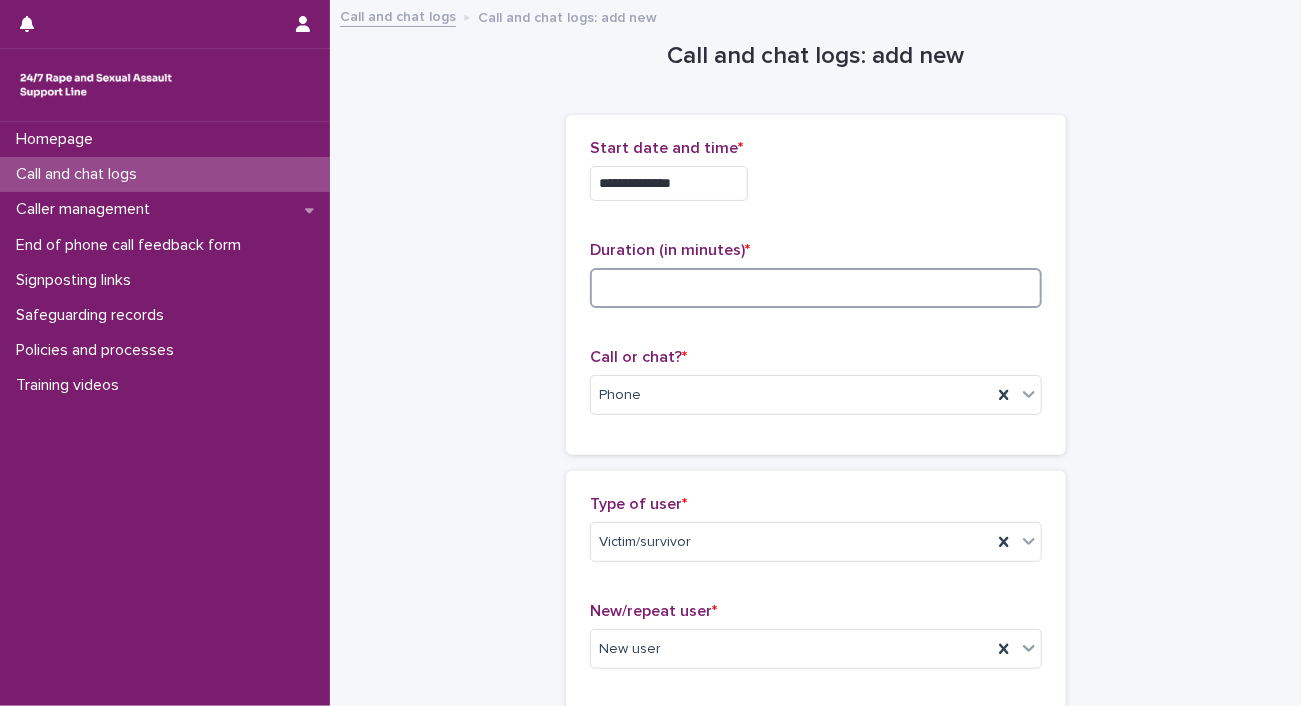 click at bounding box center (816, 288) 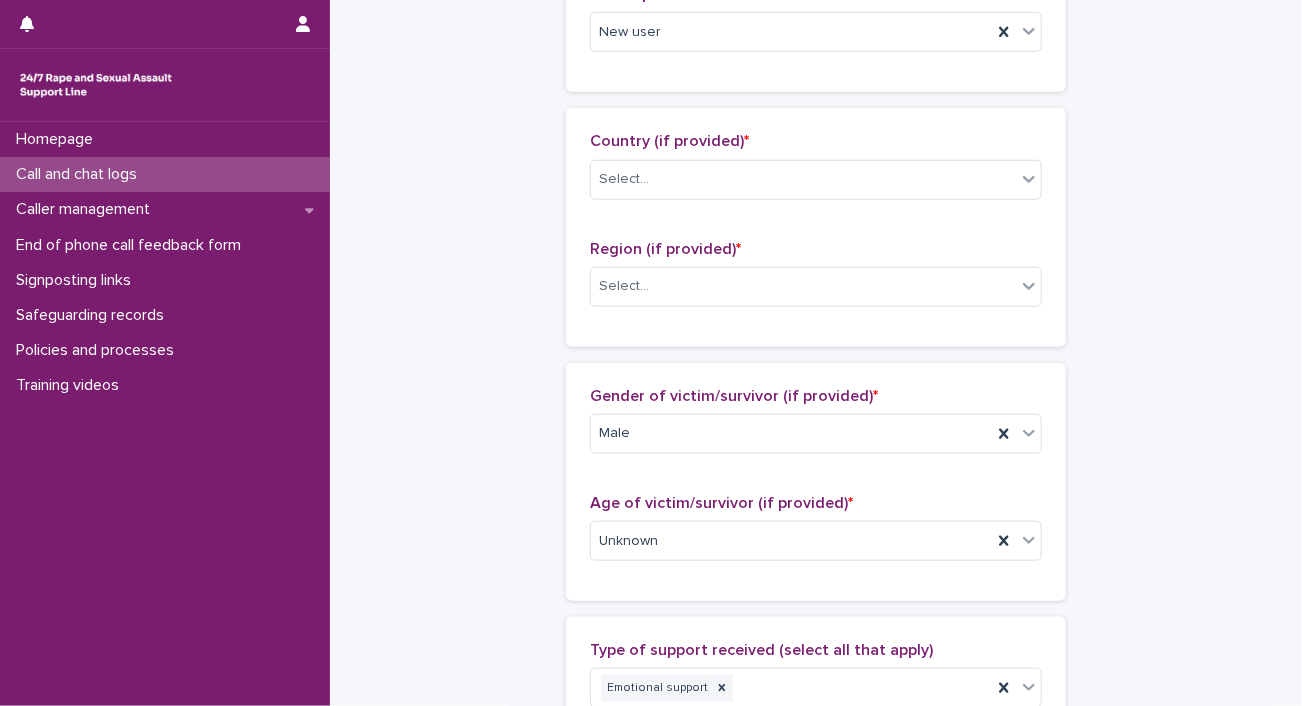 scroll, scrollTop: 1648, scrollLeft: 0, axis: vertical 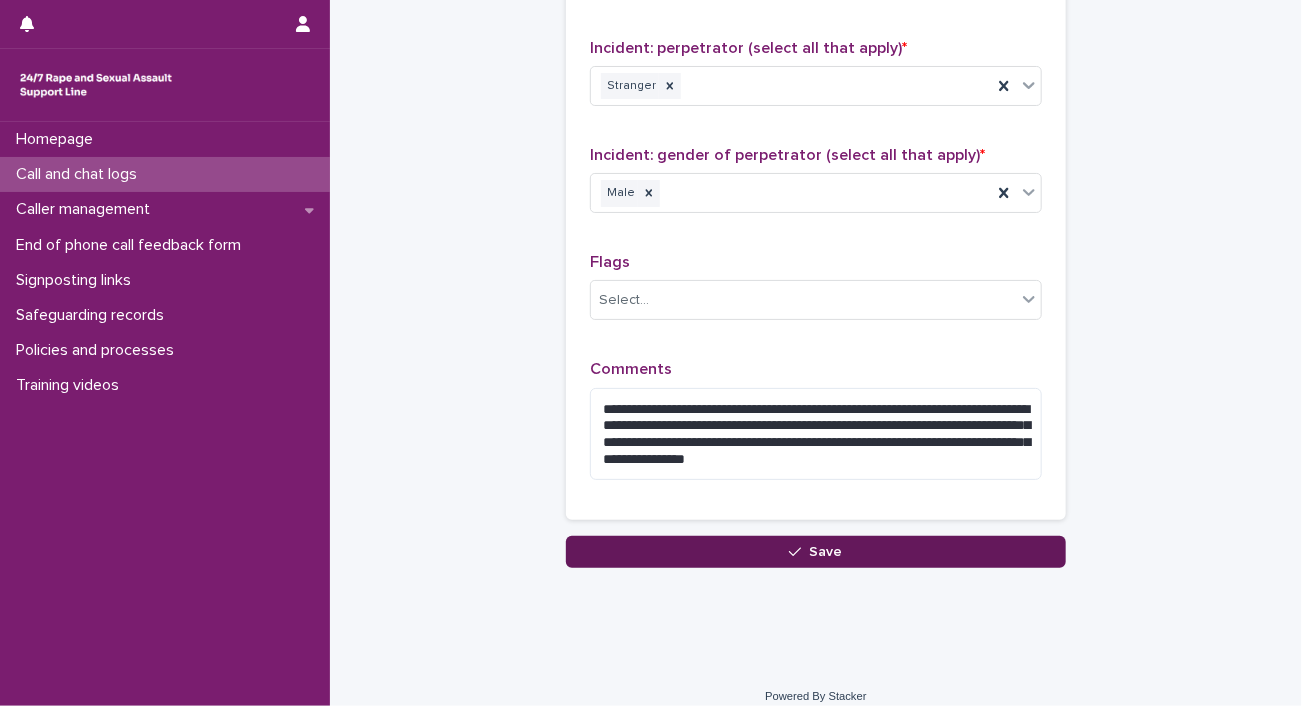 type on "**" 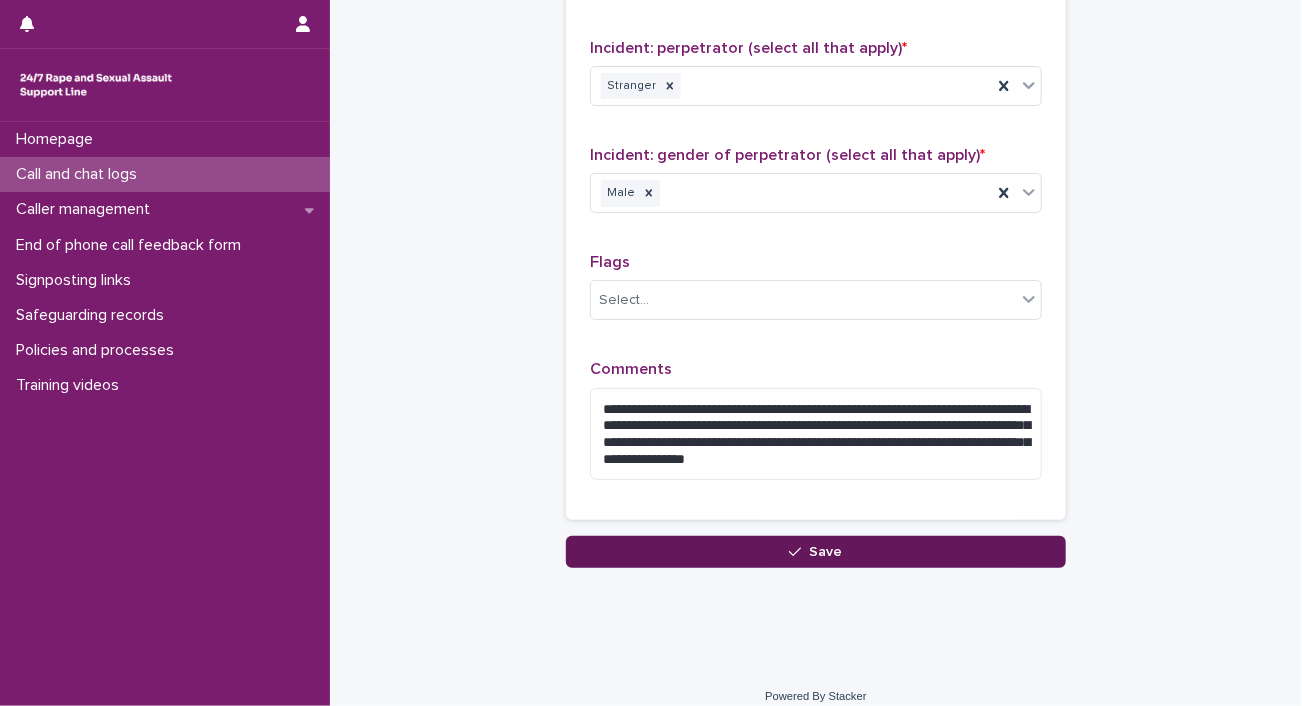 click on "Save" at bounding box center (826, 552) 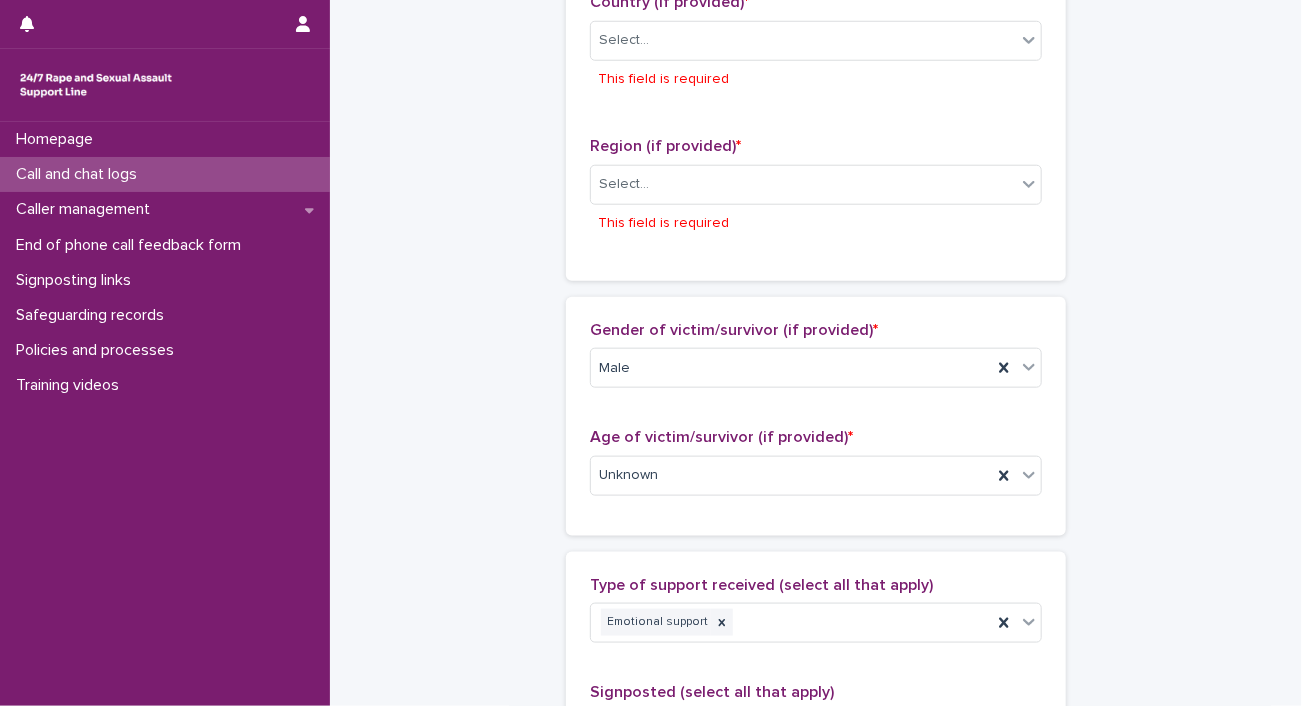 scroll, scrollTop: 762, scrollLeft: 0, axis: vertical 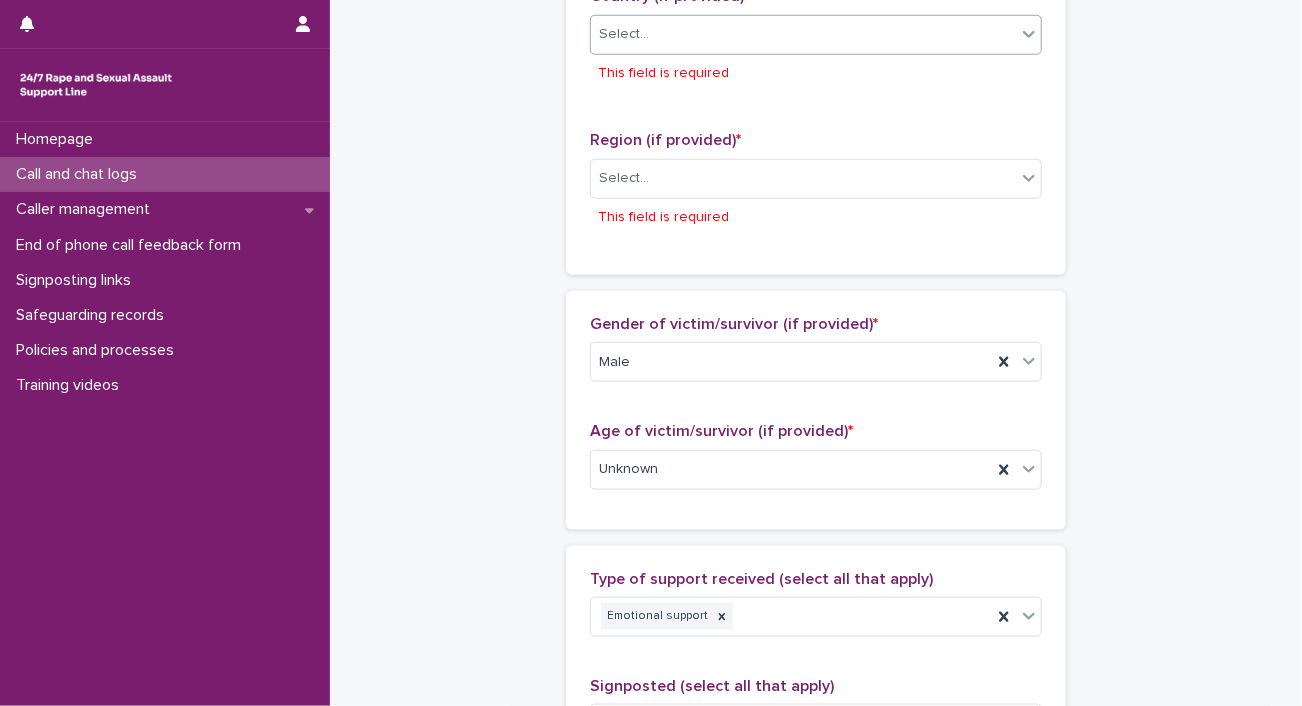 click 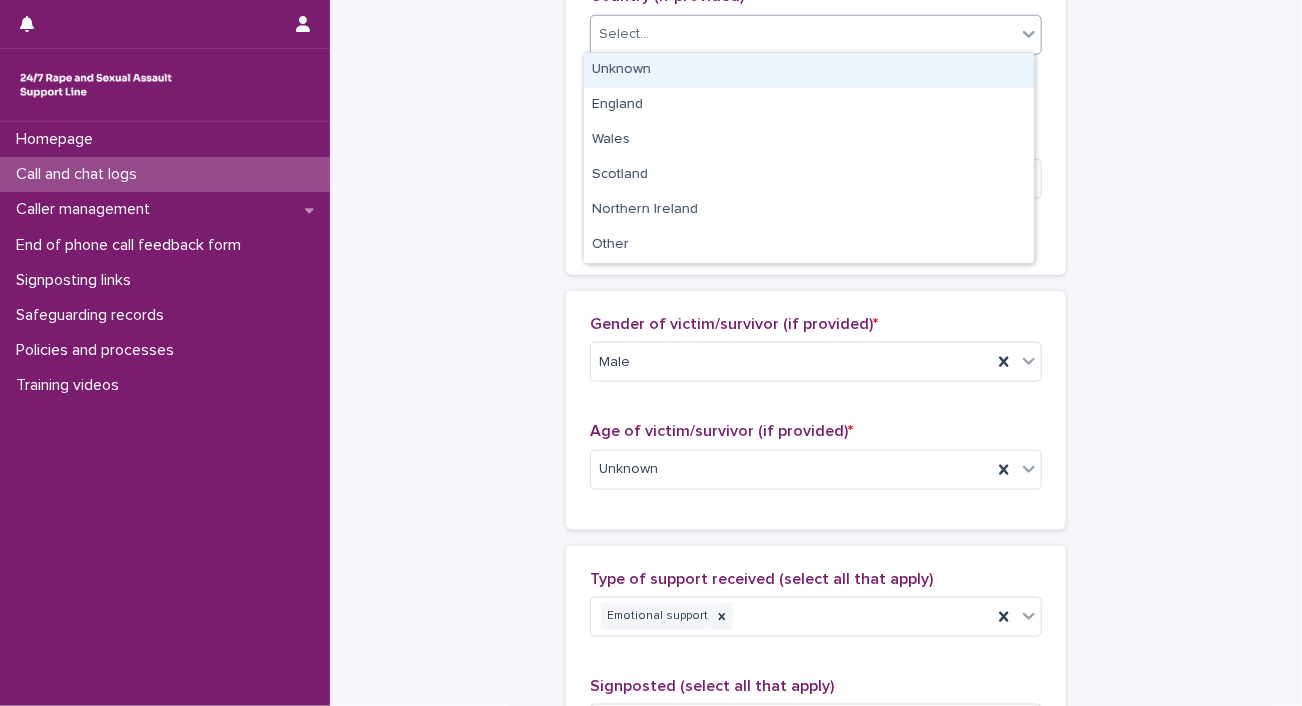 click on "Unknown" at bounding box center (809, 70) 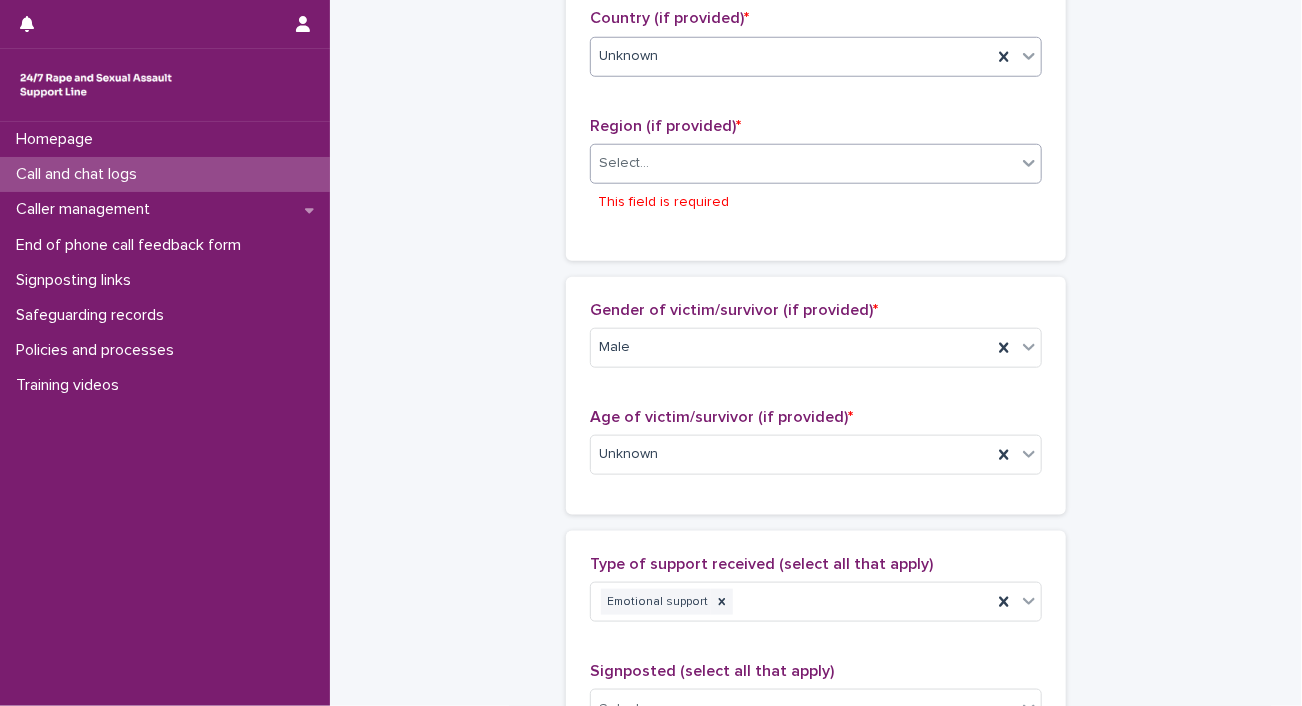 scroll, scrollTop: 729, scrollLeft: 0, axis: vertical 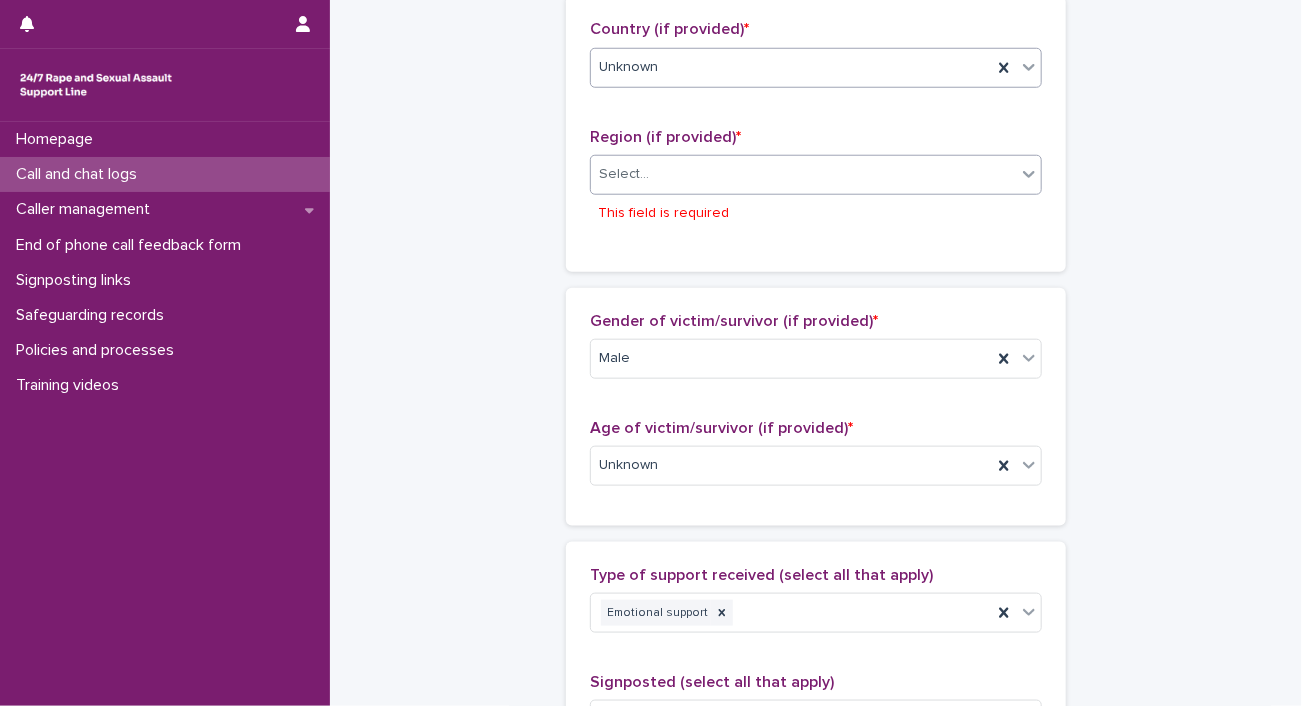 click 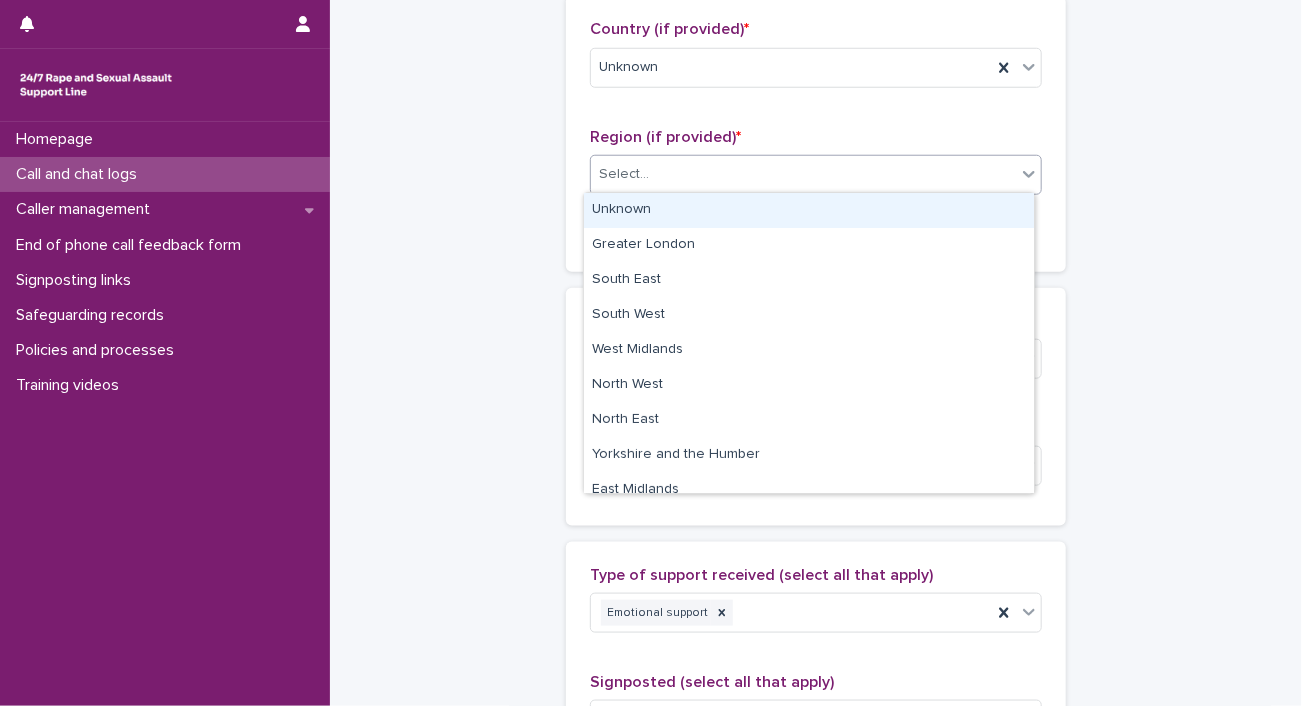 click on "Unknown" at bounding box center [809, 210] 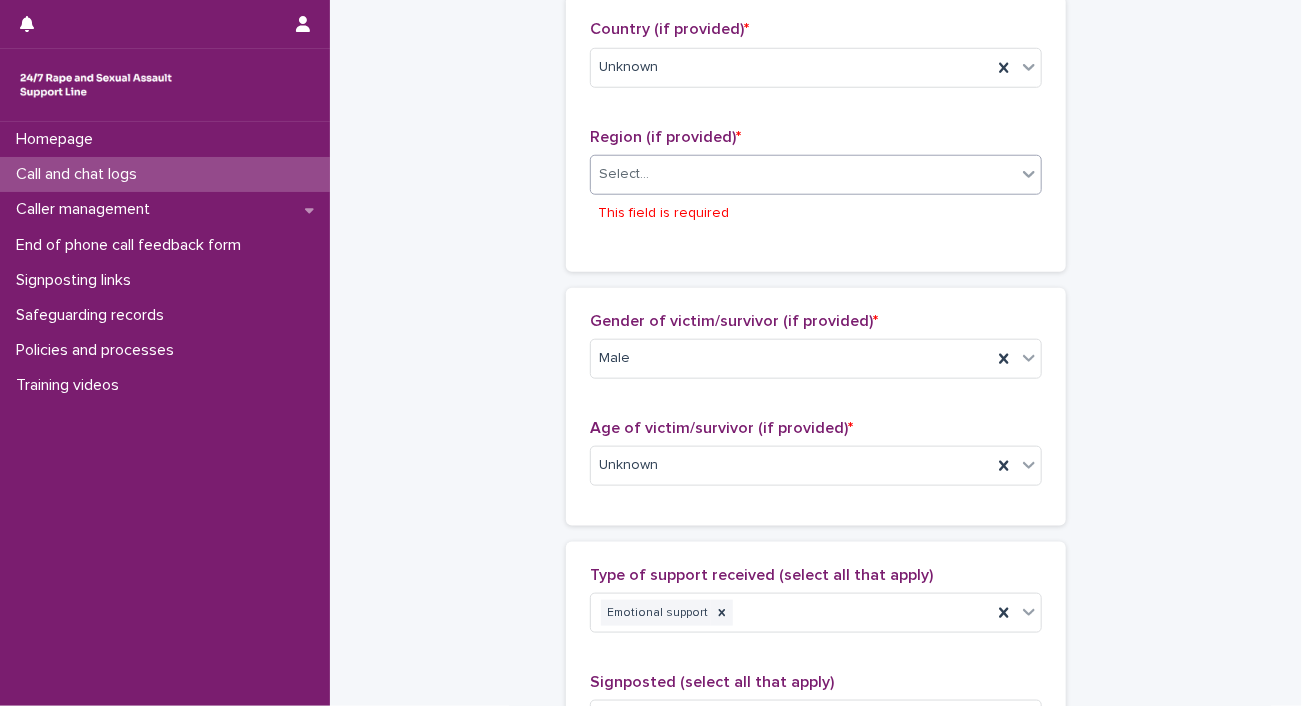 scroll, scrollTop: 711, scrollLeft: 0, axis: vertical 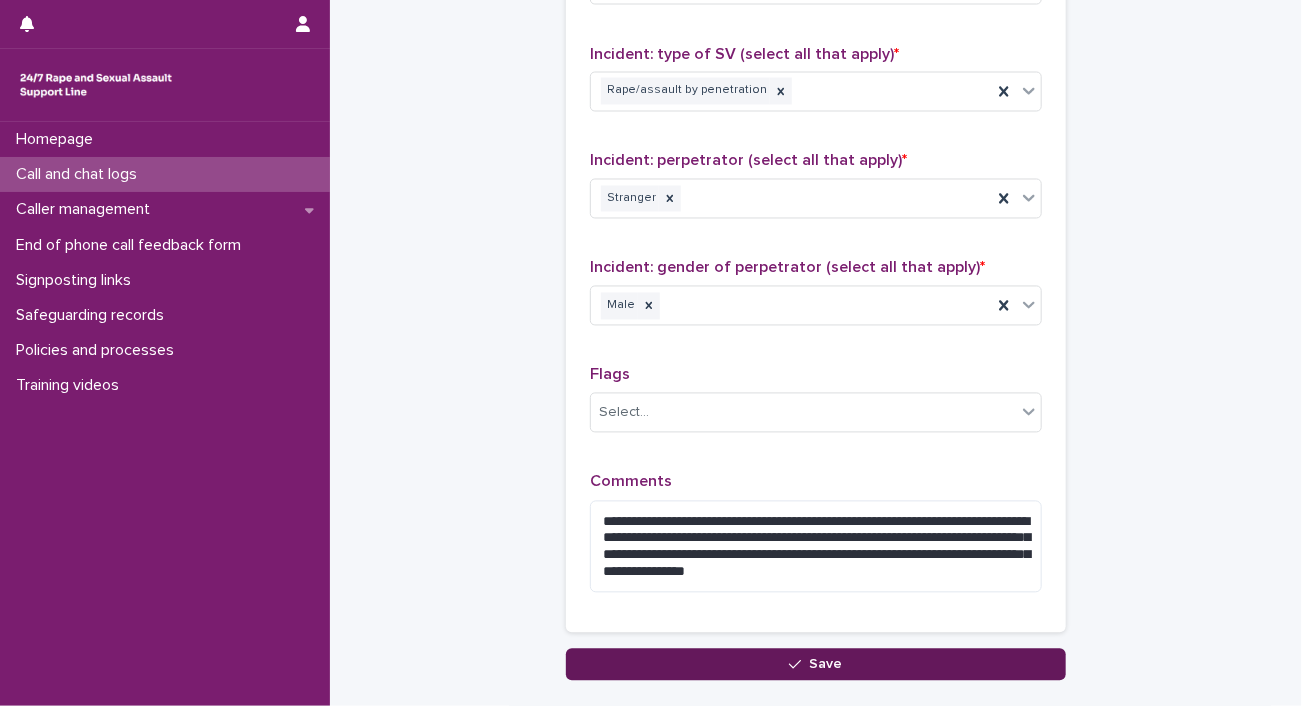 click on "Save" at bounding box center [826, 665] 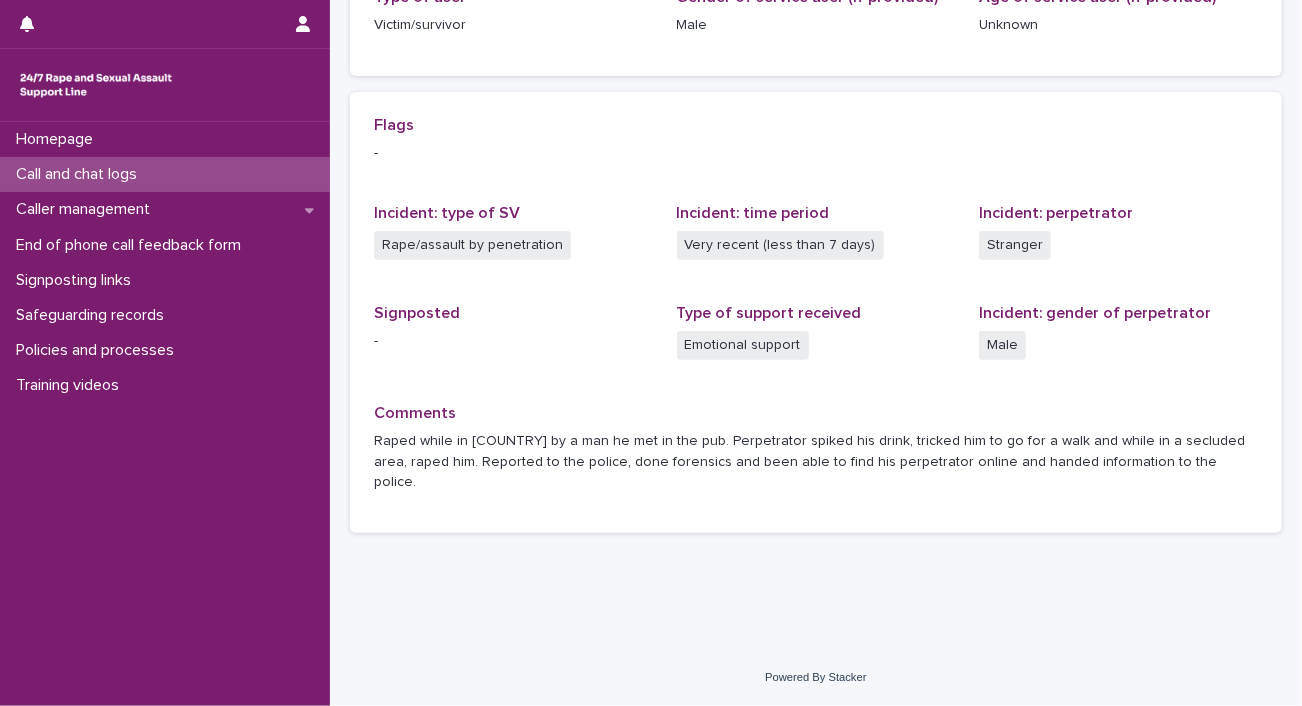 scroll, scrollTop: 0, scrollLeft: 0, axis: both 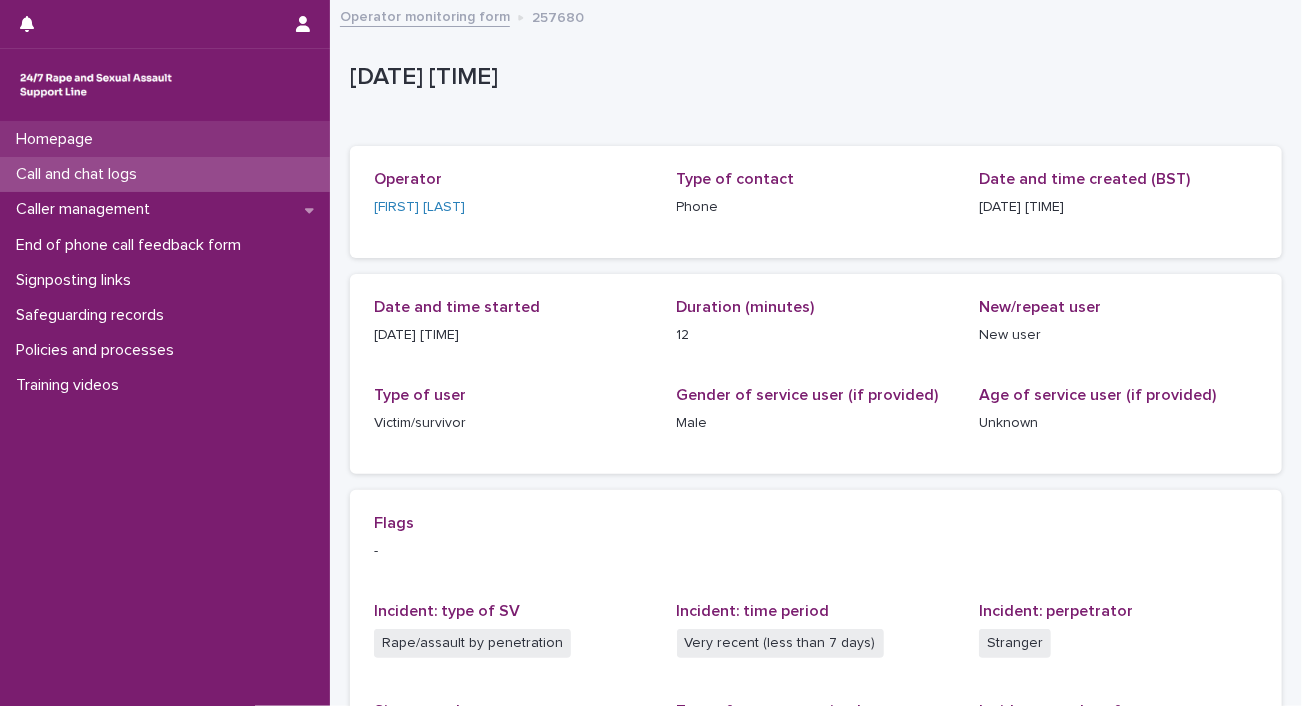 click on "Homepage" at bounding box center (165, 139) 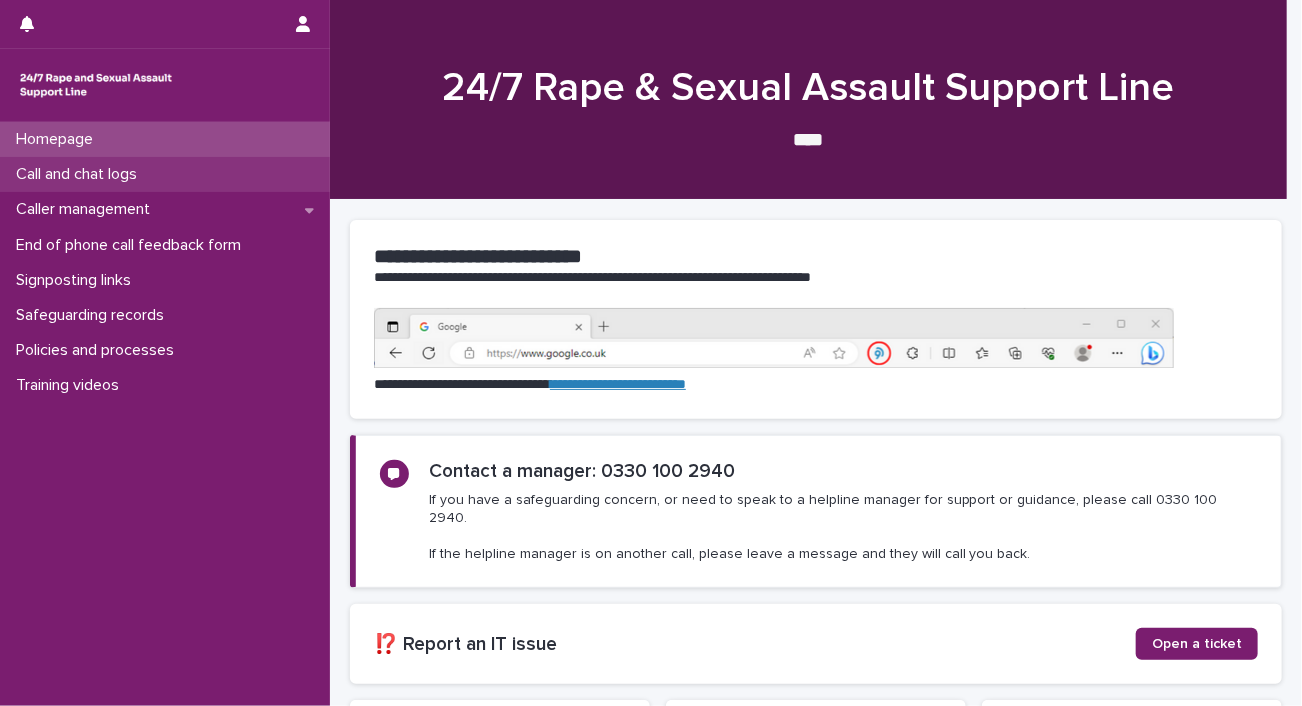 click on "Call and chat logs" at bounding box center (80, 174) 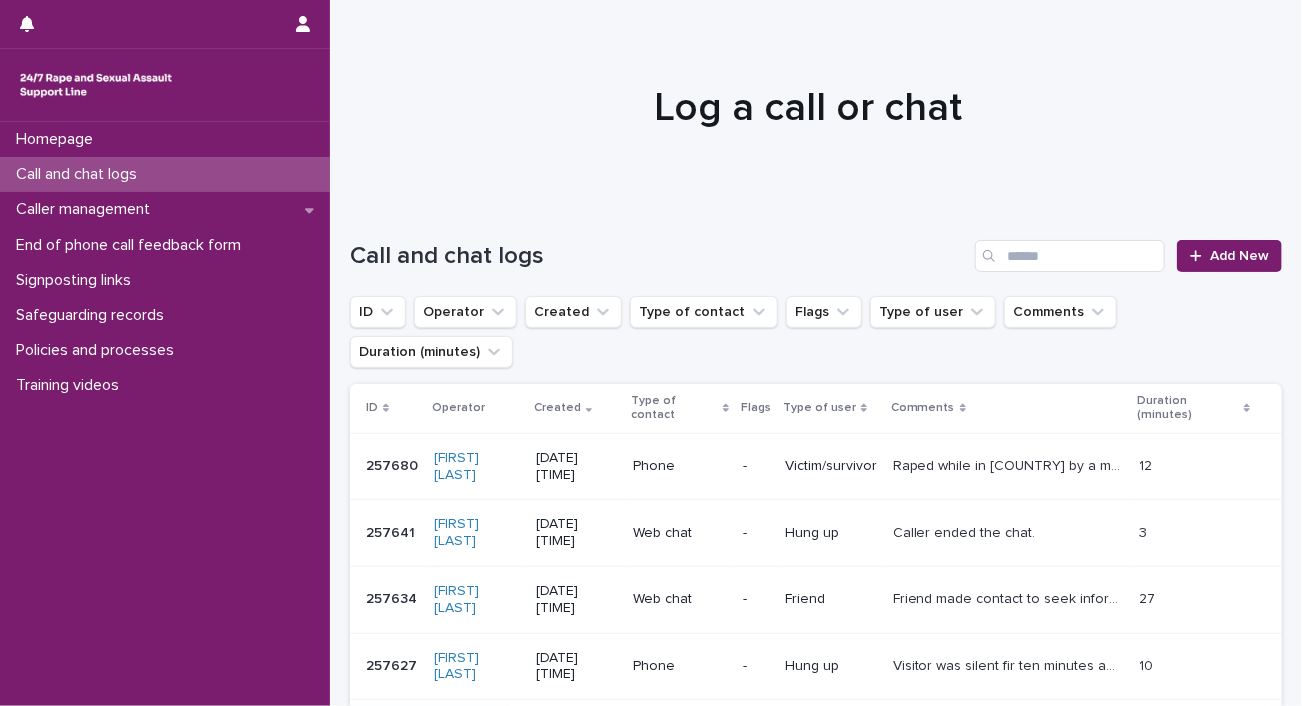 click on "Homepage Call and chat logs Caller management End of phone call feedback form Signposting links Safeguarding records Policies and processes Training videos" at bounding box center (165, 414) 